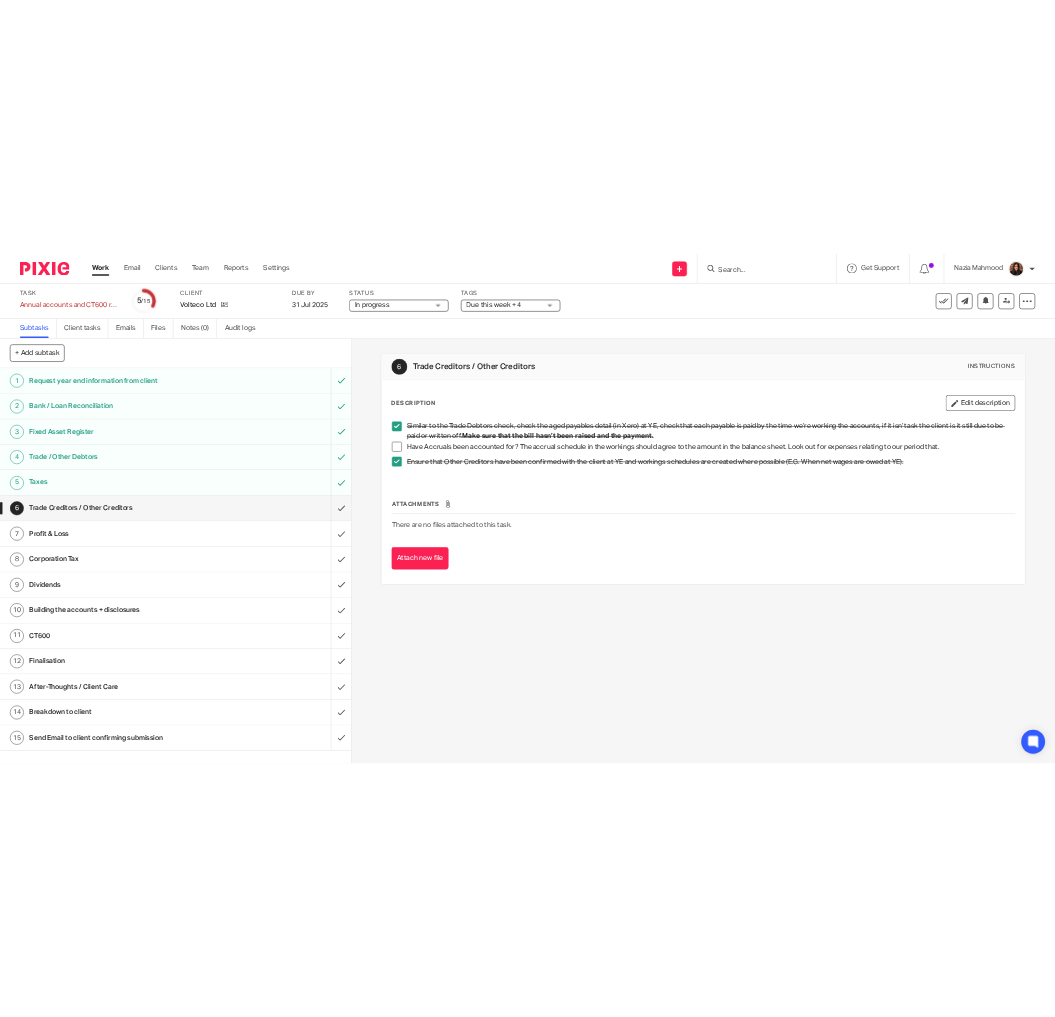 scroll, scrollTop: 0, scrollLeft: 0, axis: both 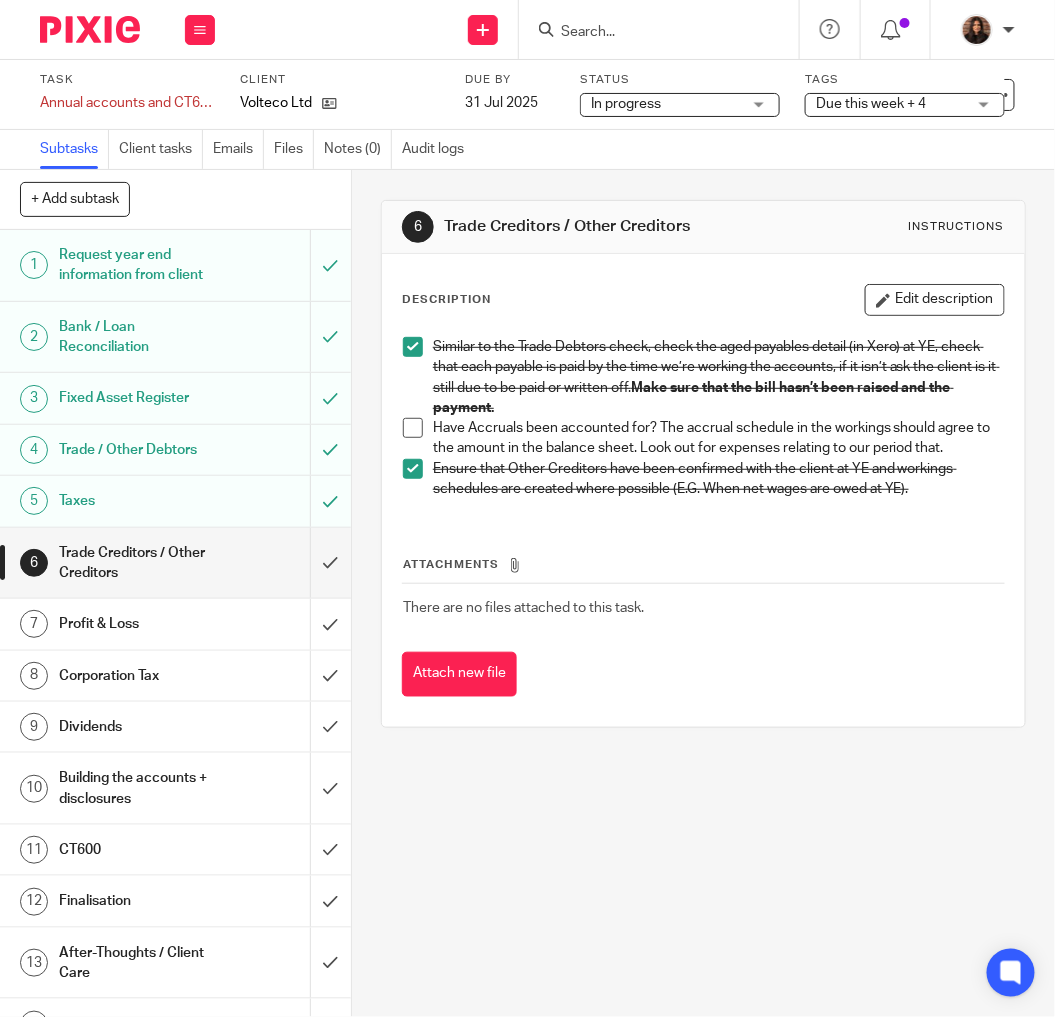 click at bounding box center (413, 428) 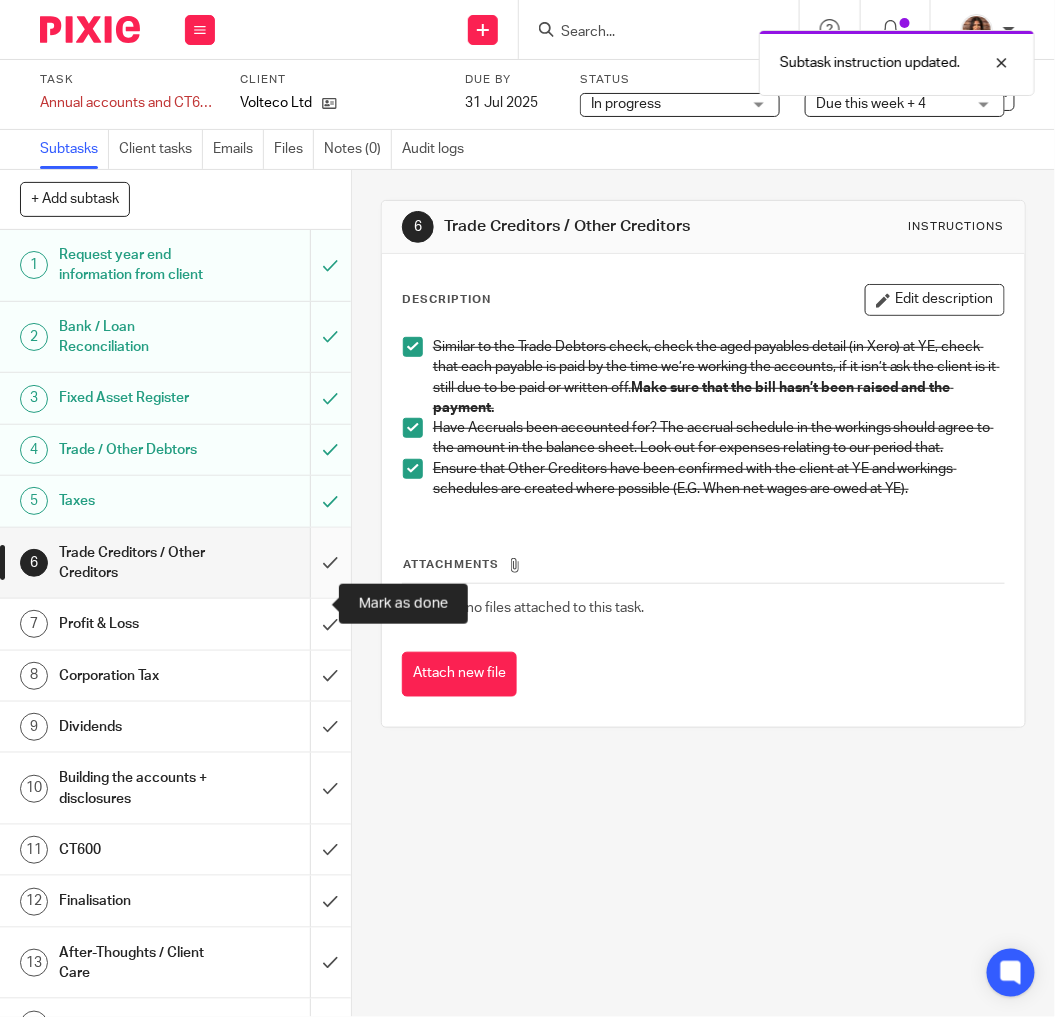click at bounding box center [175, 563] 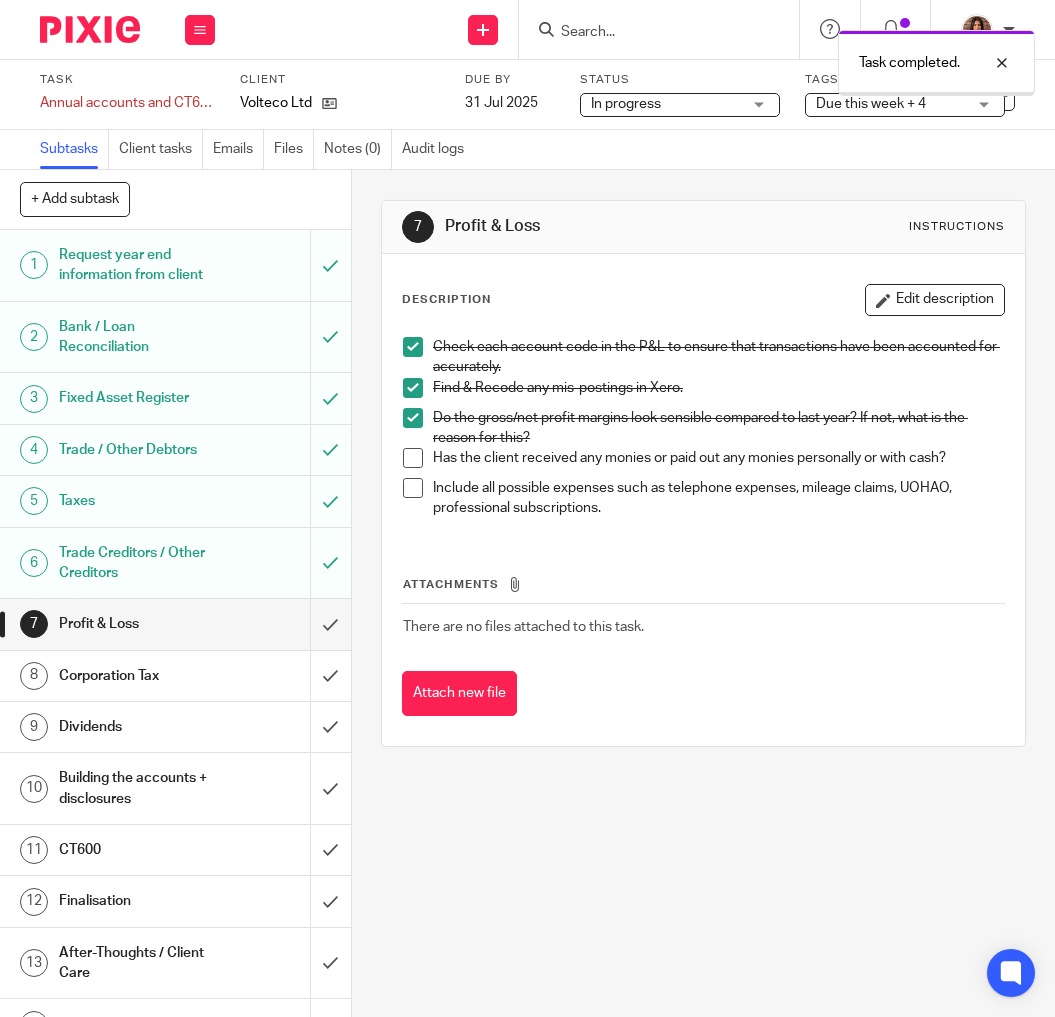 scroll, scrollTop: 0, scrollLeft: 0, axis: both 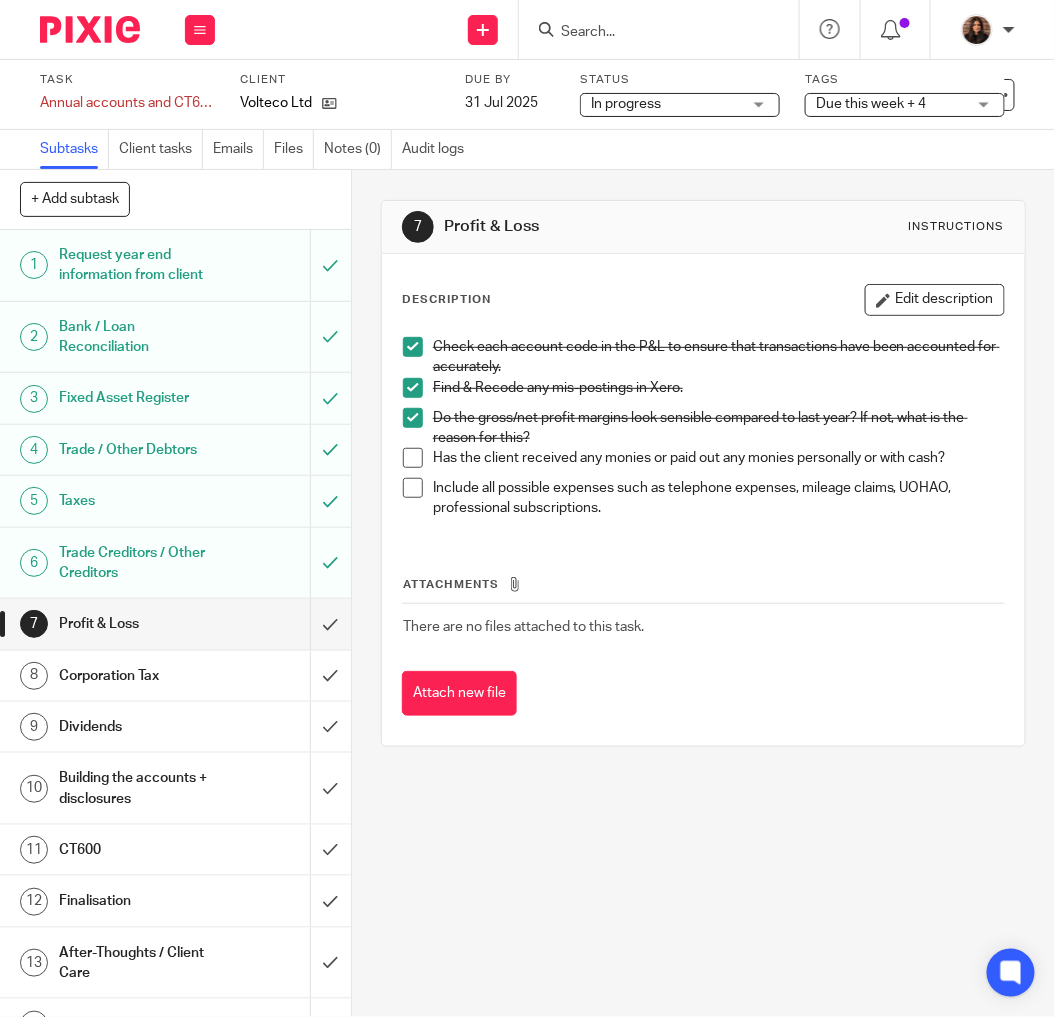 click at bounding box center [413, 458] 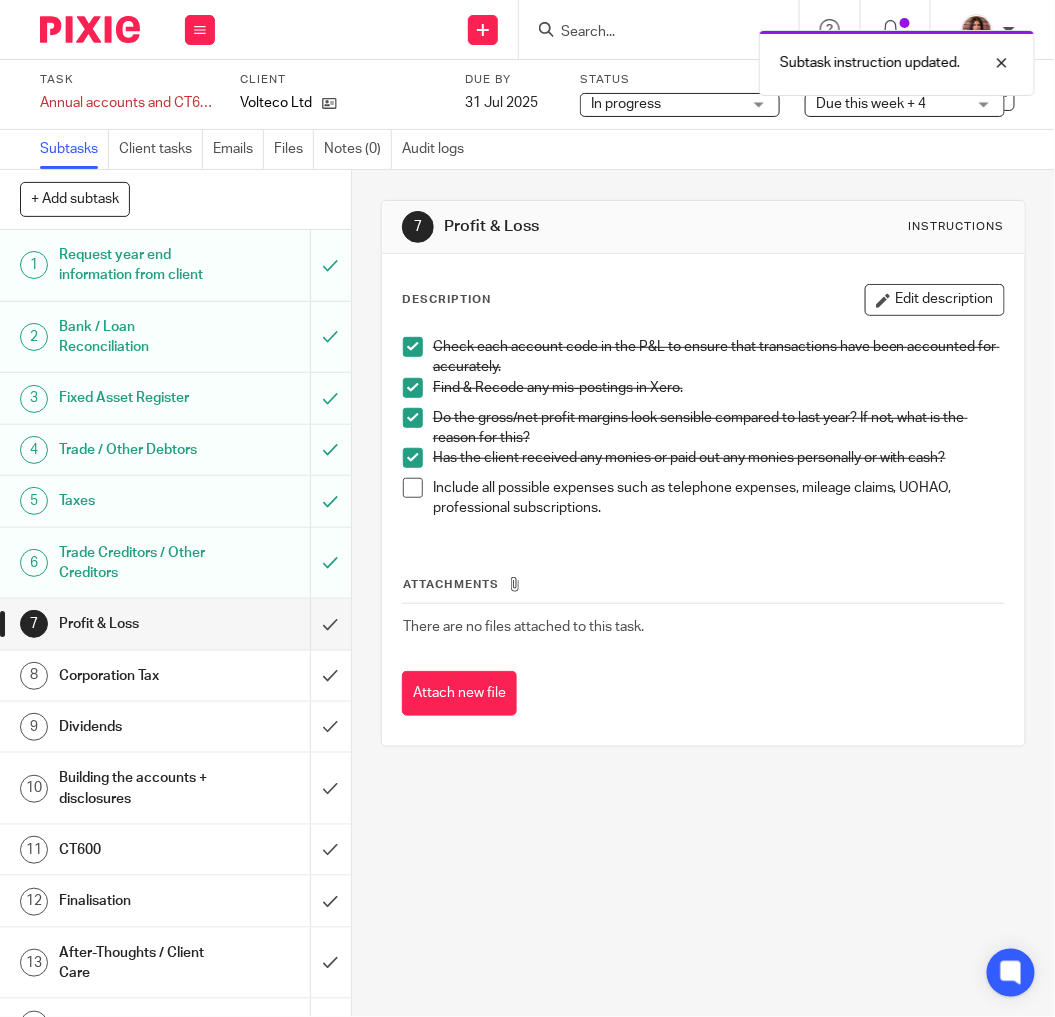 click at bounding box center [413, 488] 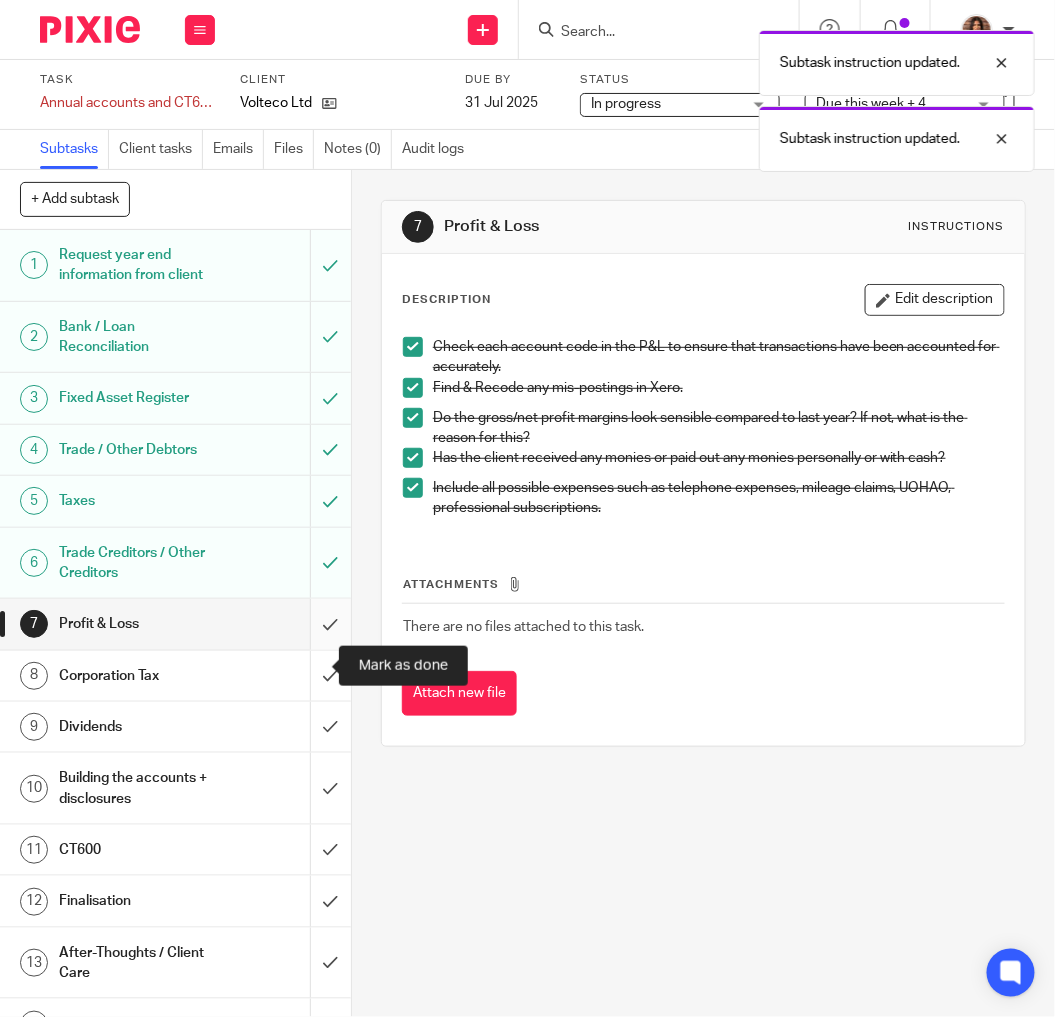 click at bounding box center [175, 624] 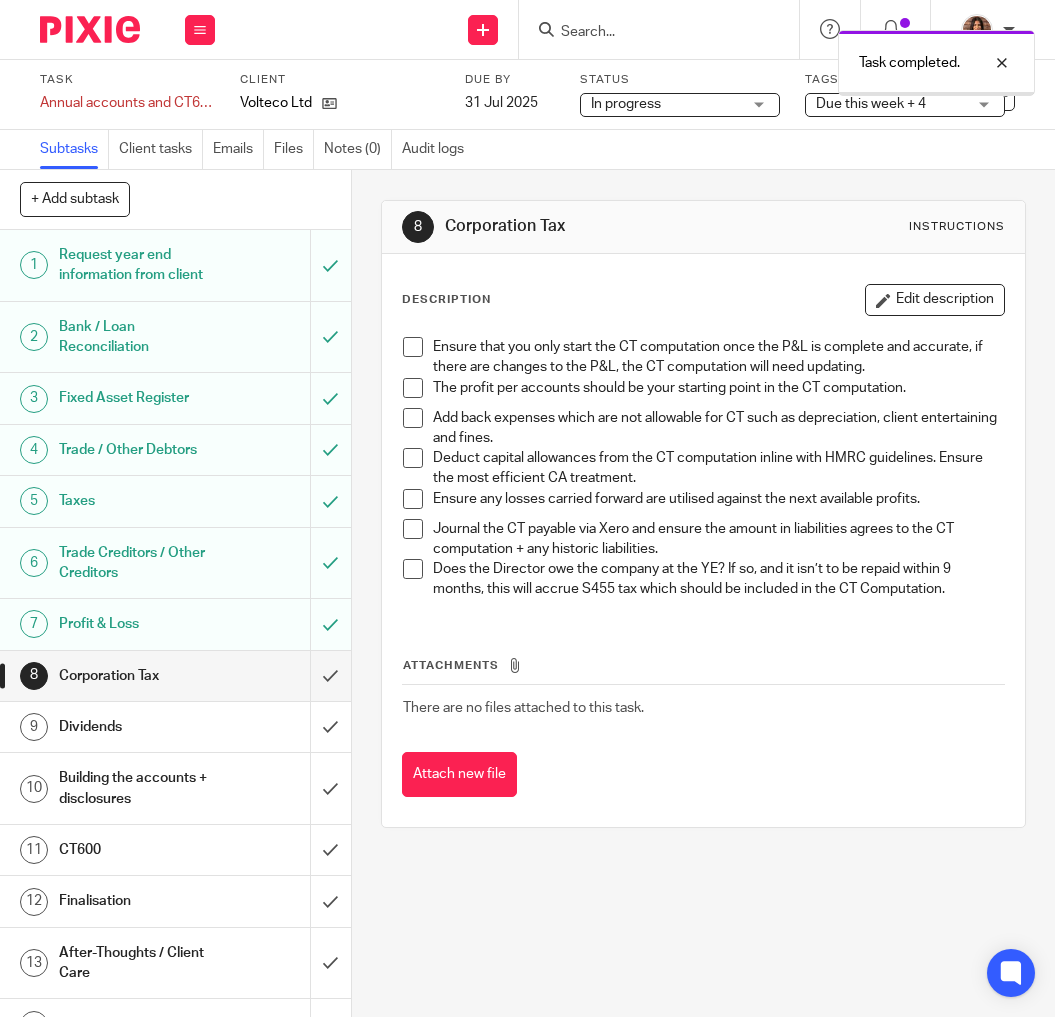 scroll, scrollTop: 0, scrollLeft: 0, axis: both 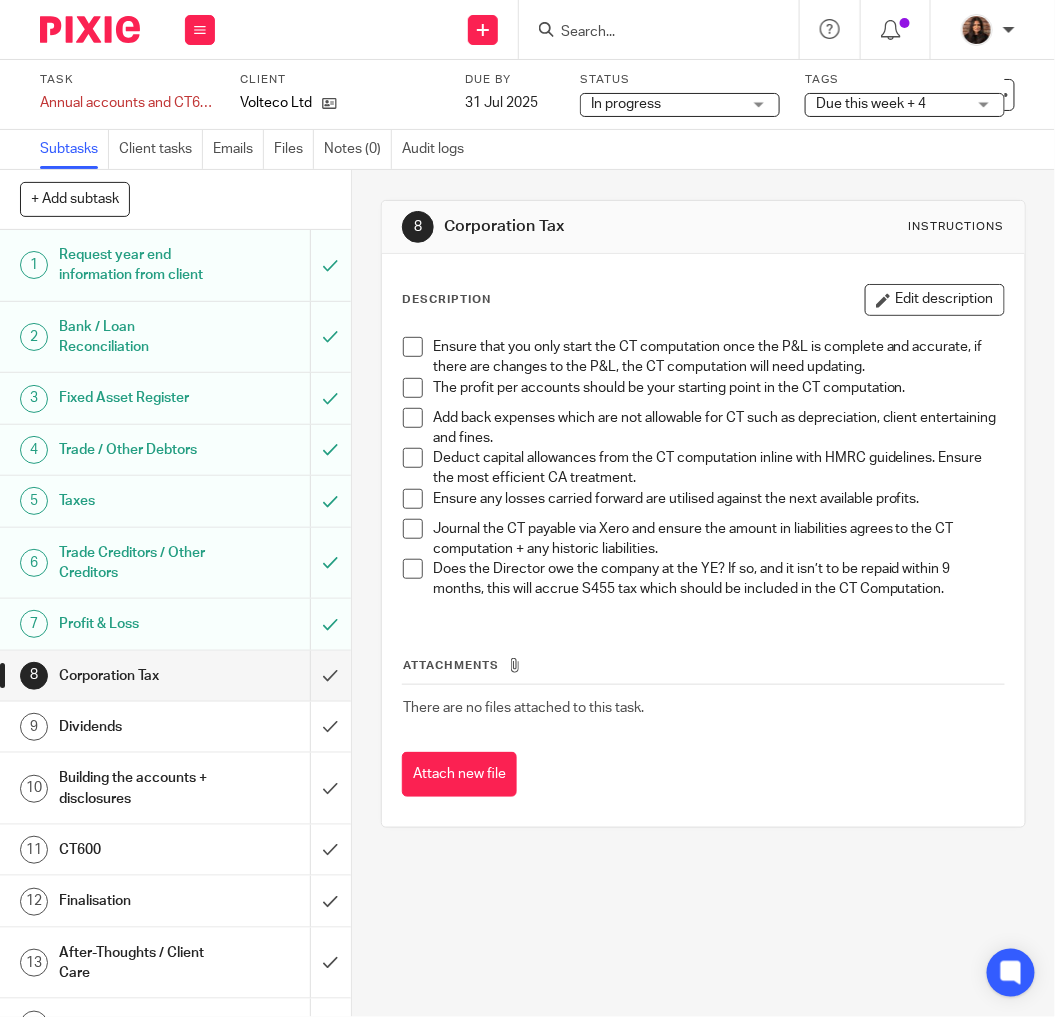 click at bounding box center [413, 347] 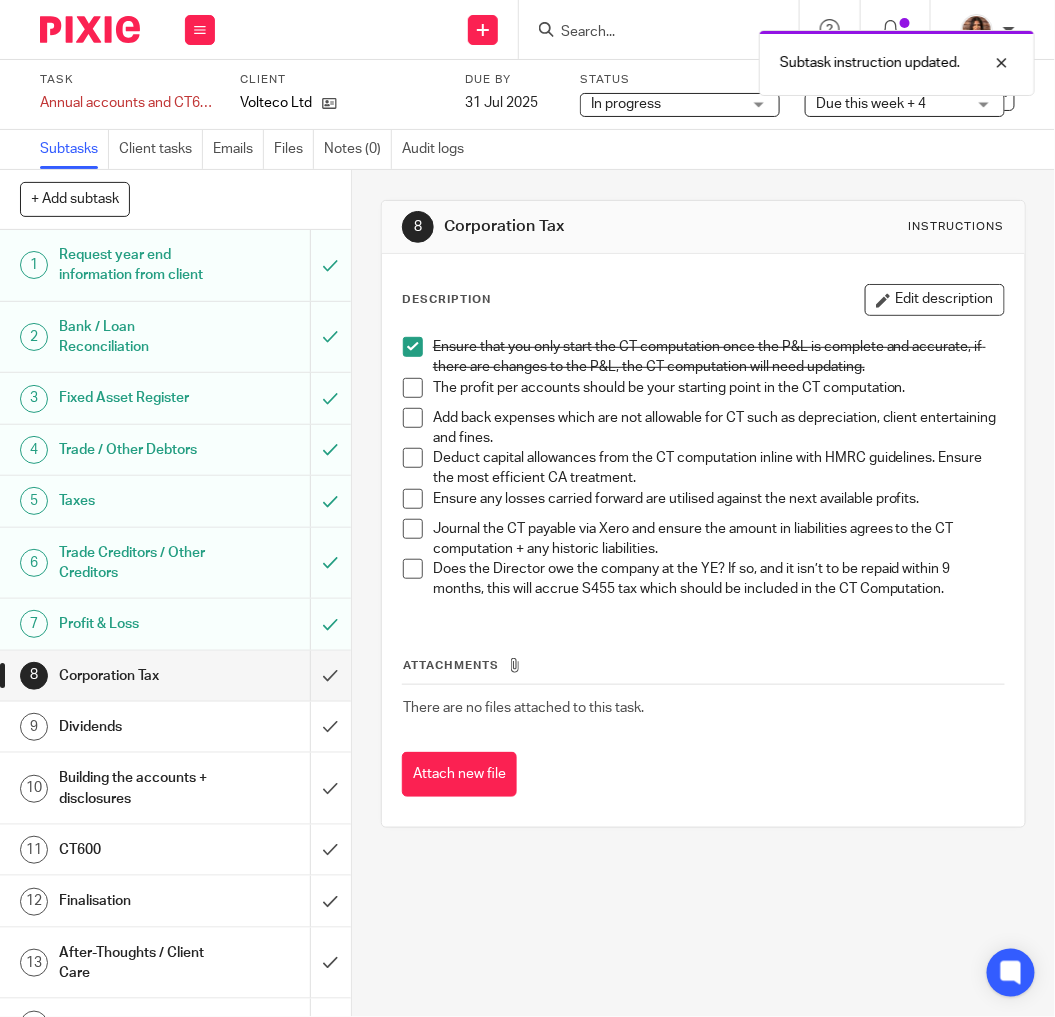 click at bounding box center [413, 388] 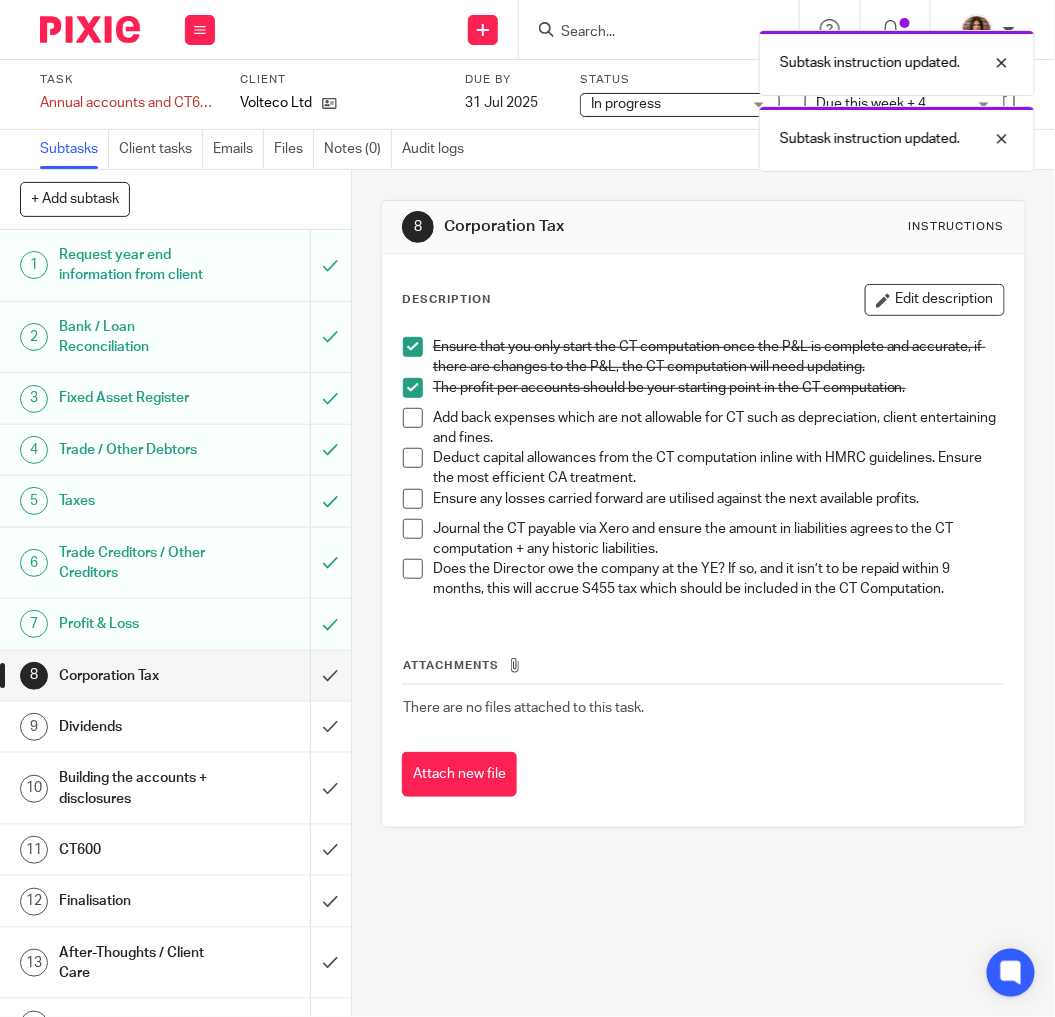 click at bounding box center [413, 418] 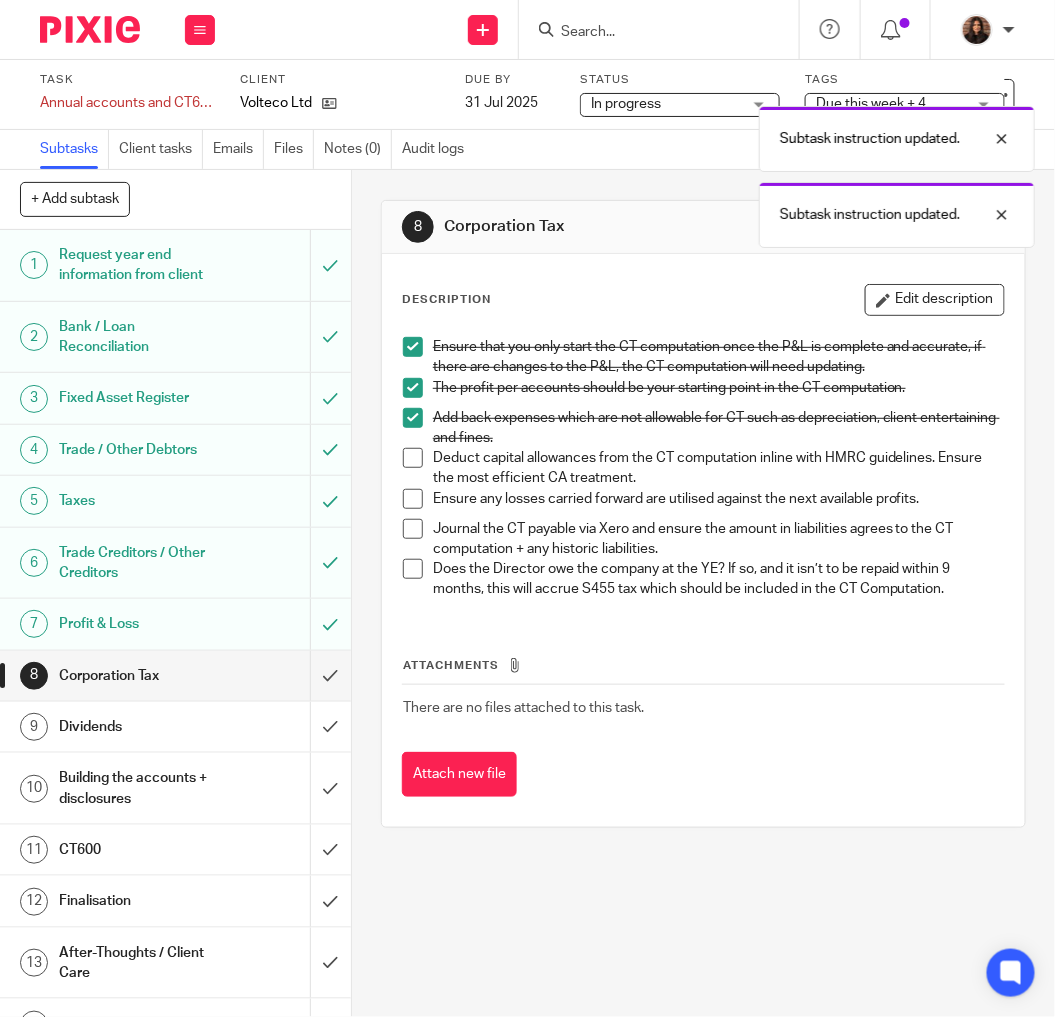 click at bounding box center (413, 458) 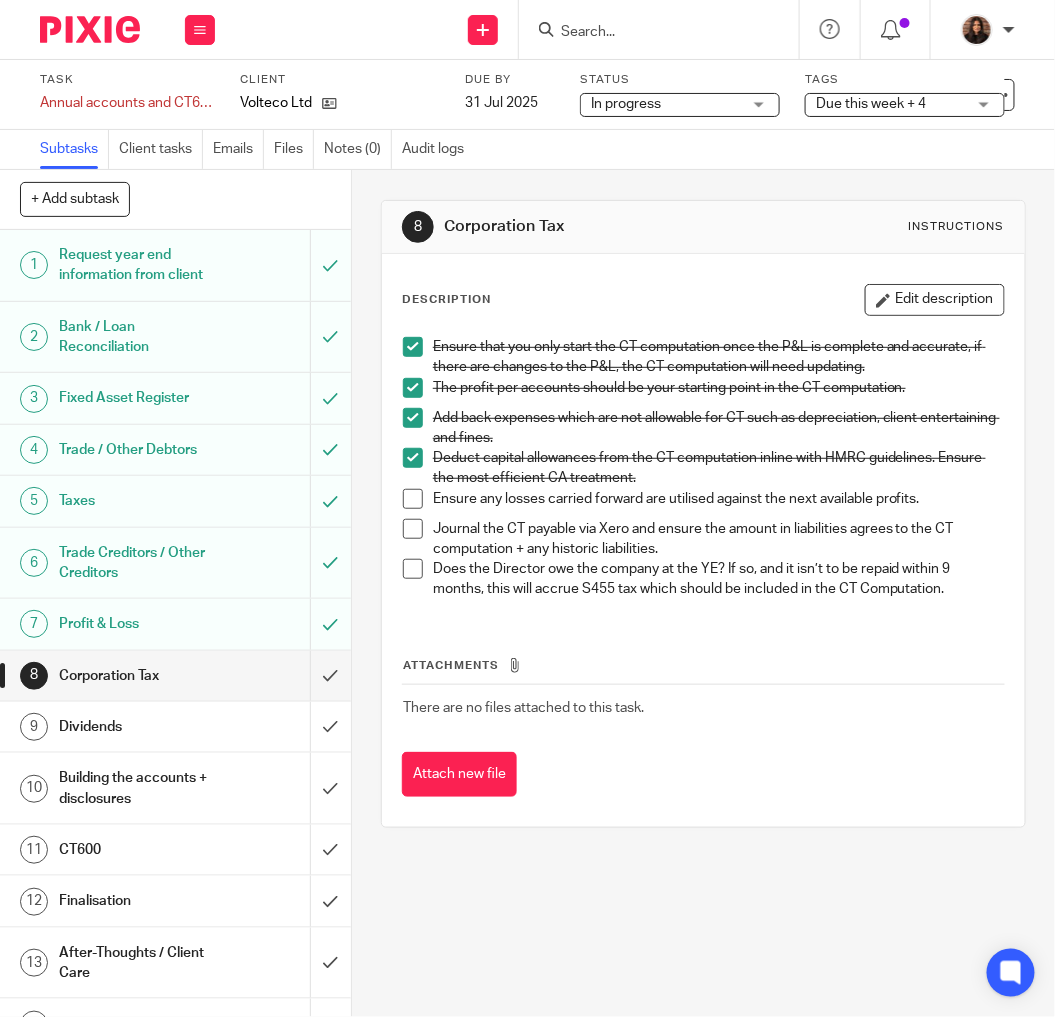 click at bounding box center (413, 499) 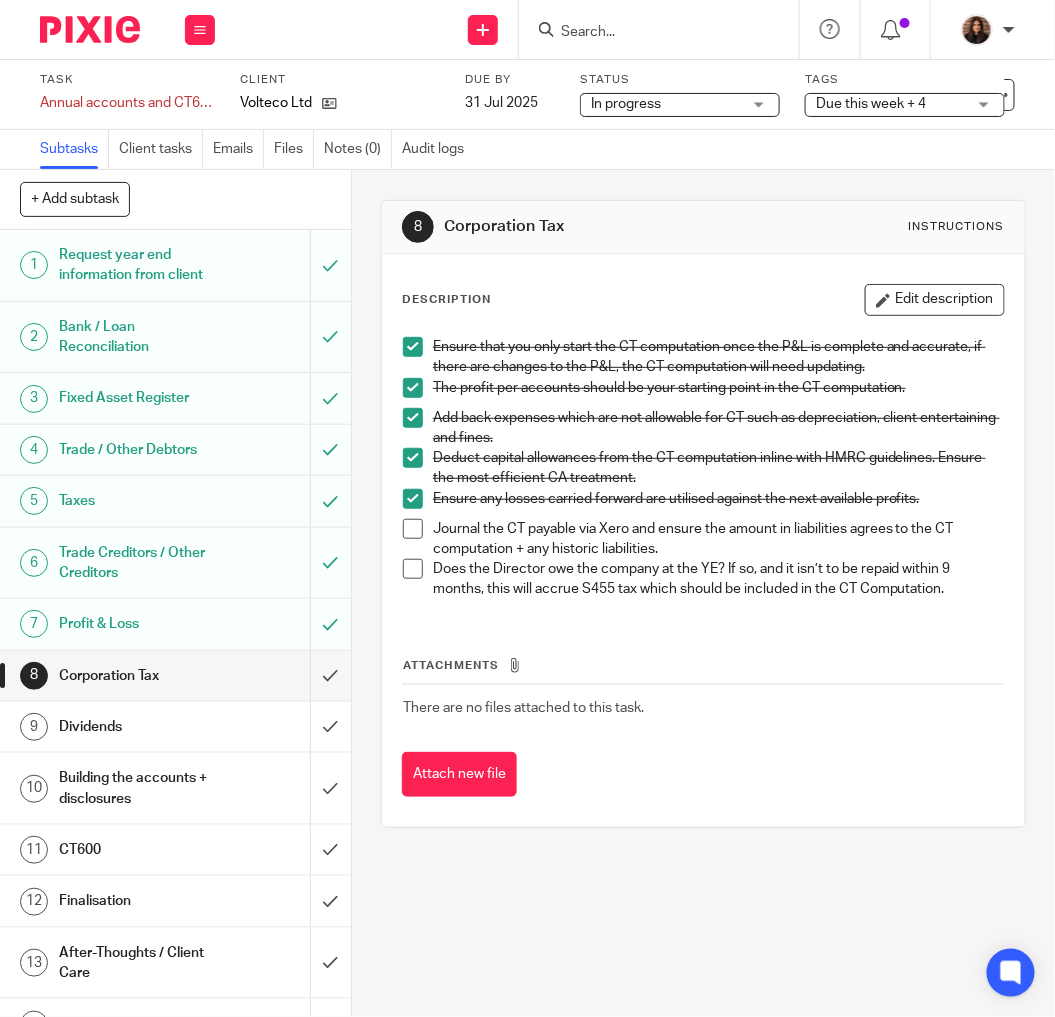 click at bounding box center [413, 529] 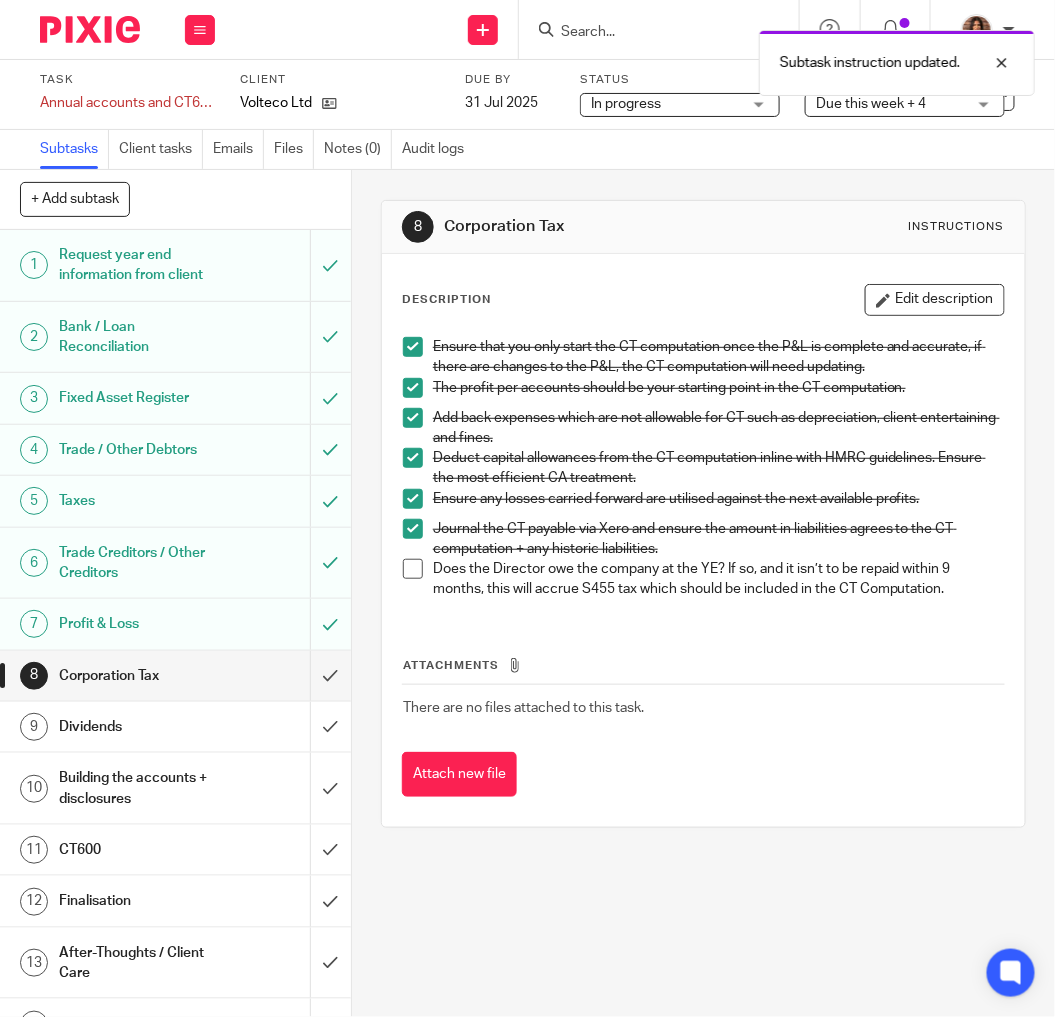 click at bounding box center [413, 569] 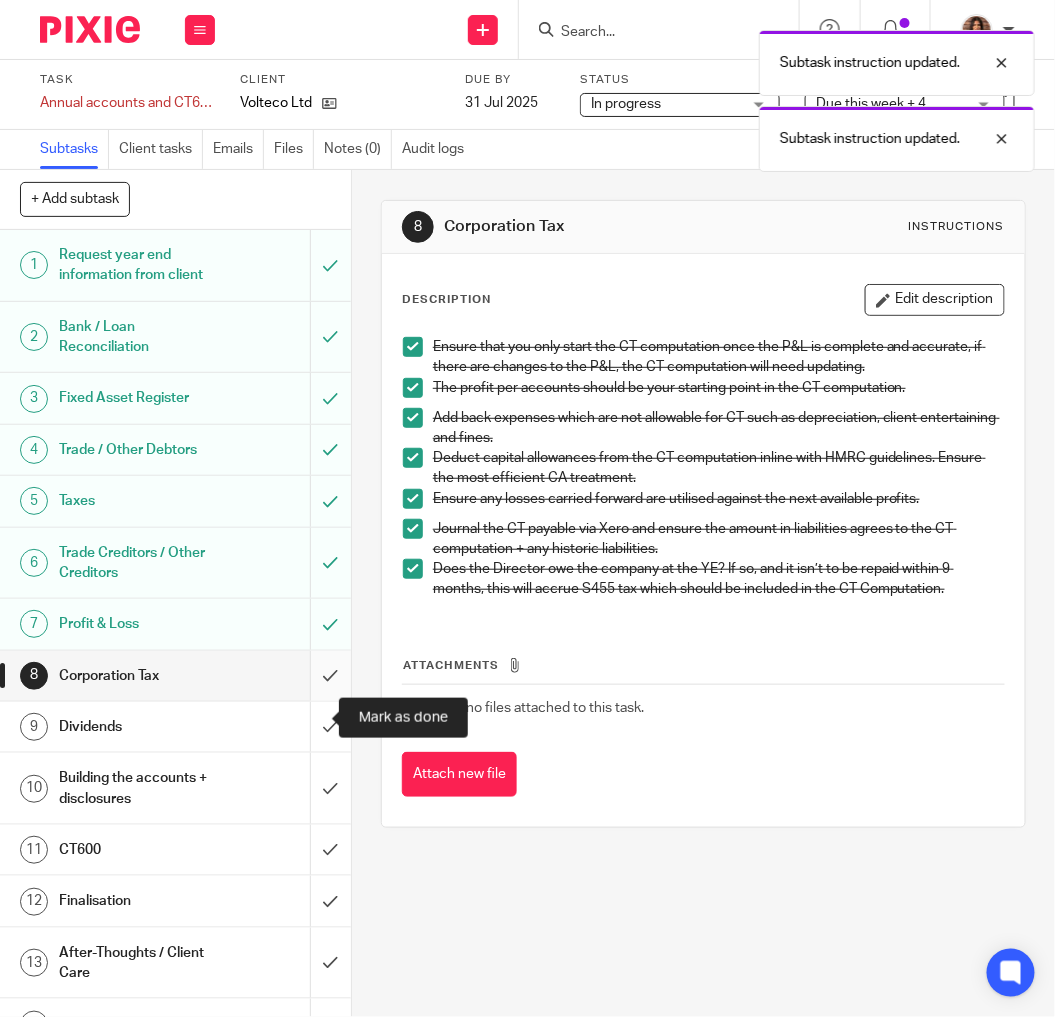 click at bounding box center (175, 676) 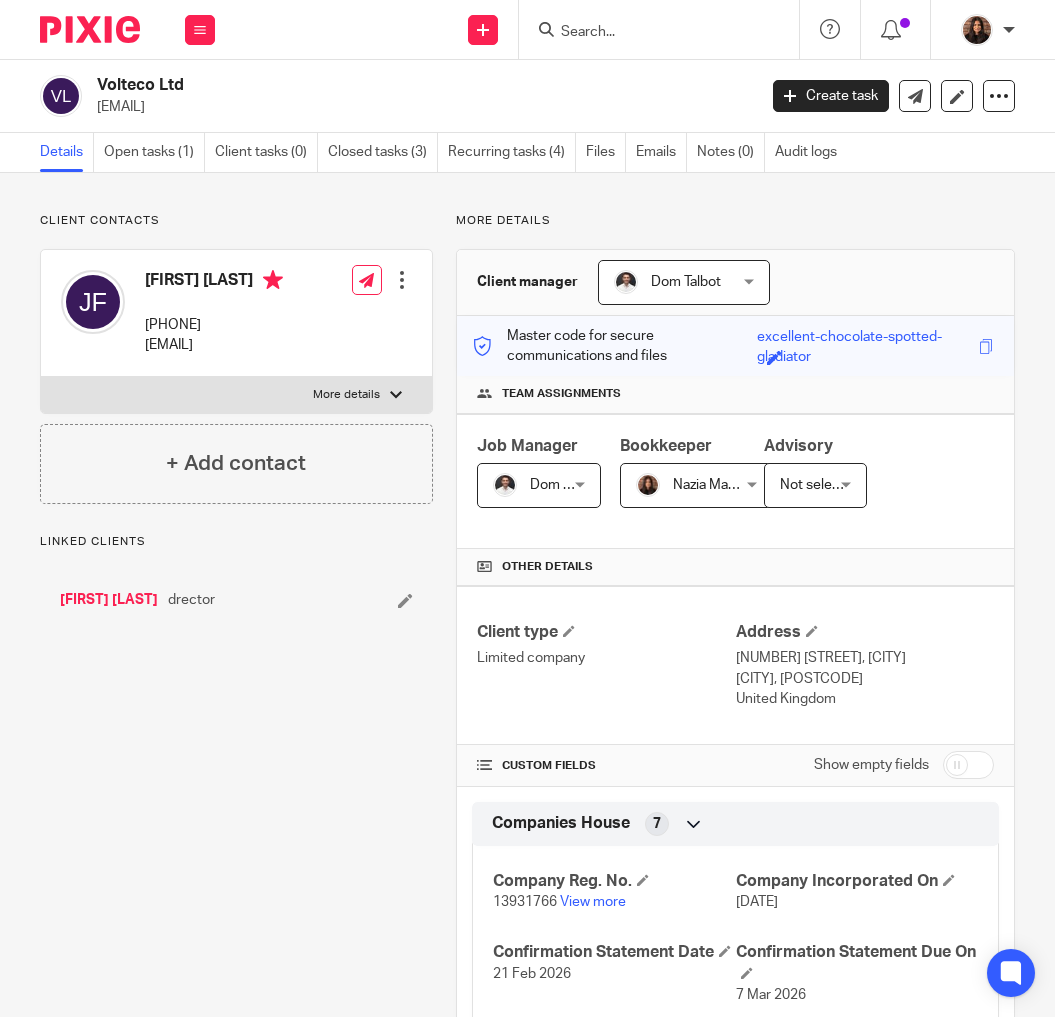 scroll, scrollTop: 0, scrollLeft: 0, axis: both 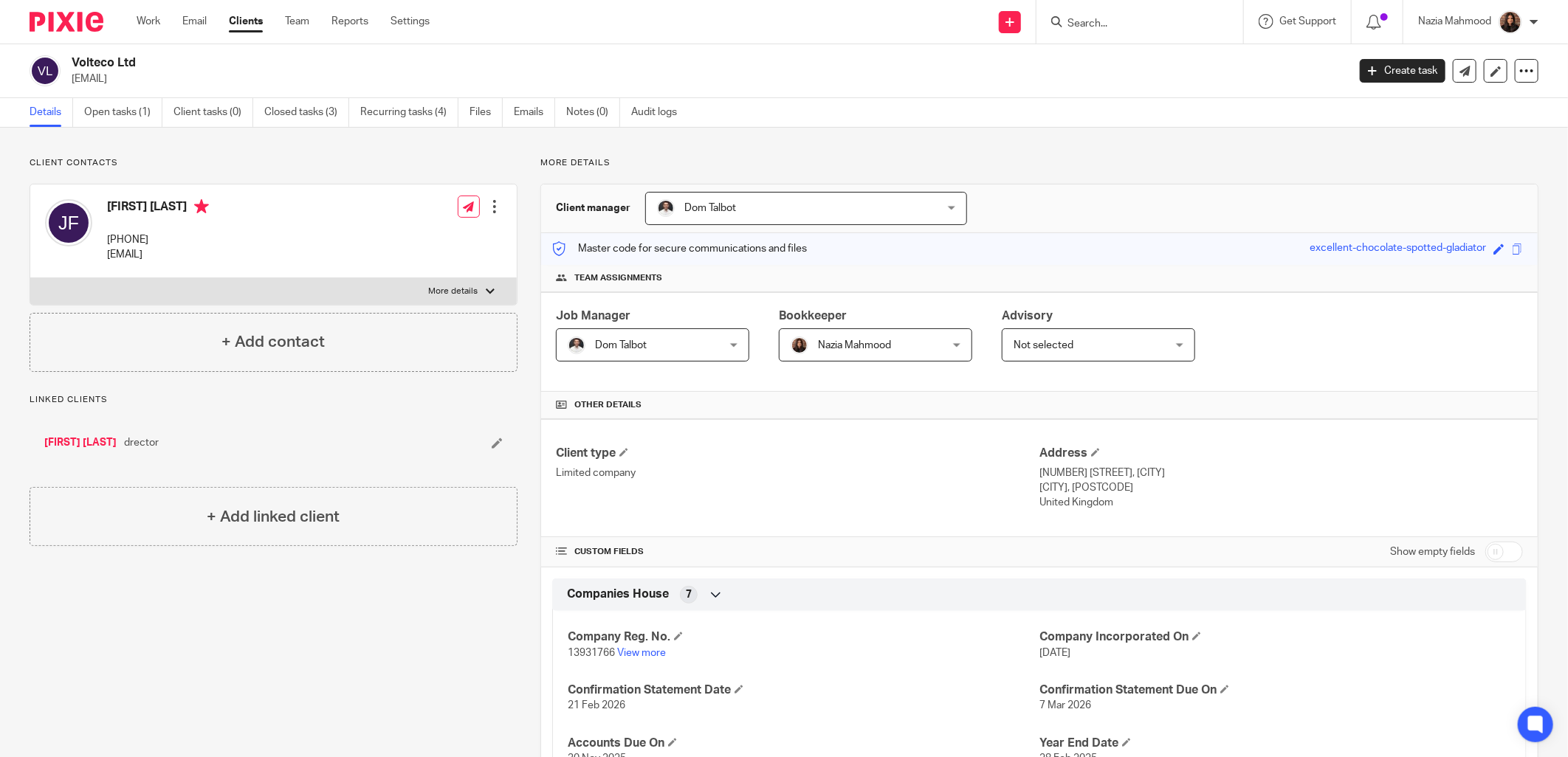 click on "More details" at bounding box center [273, 291] 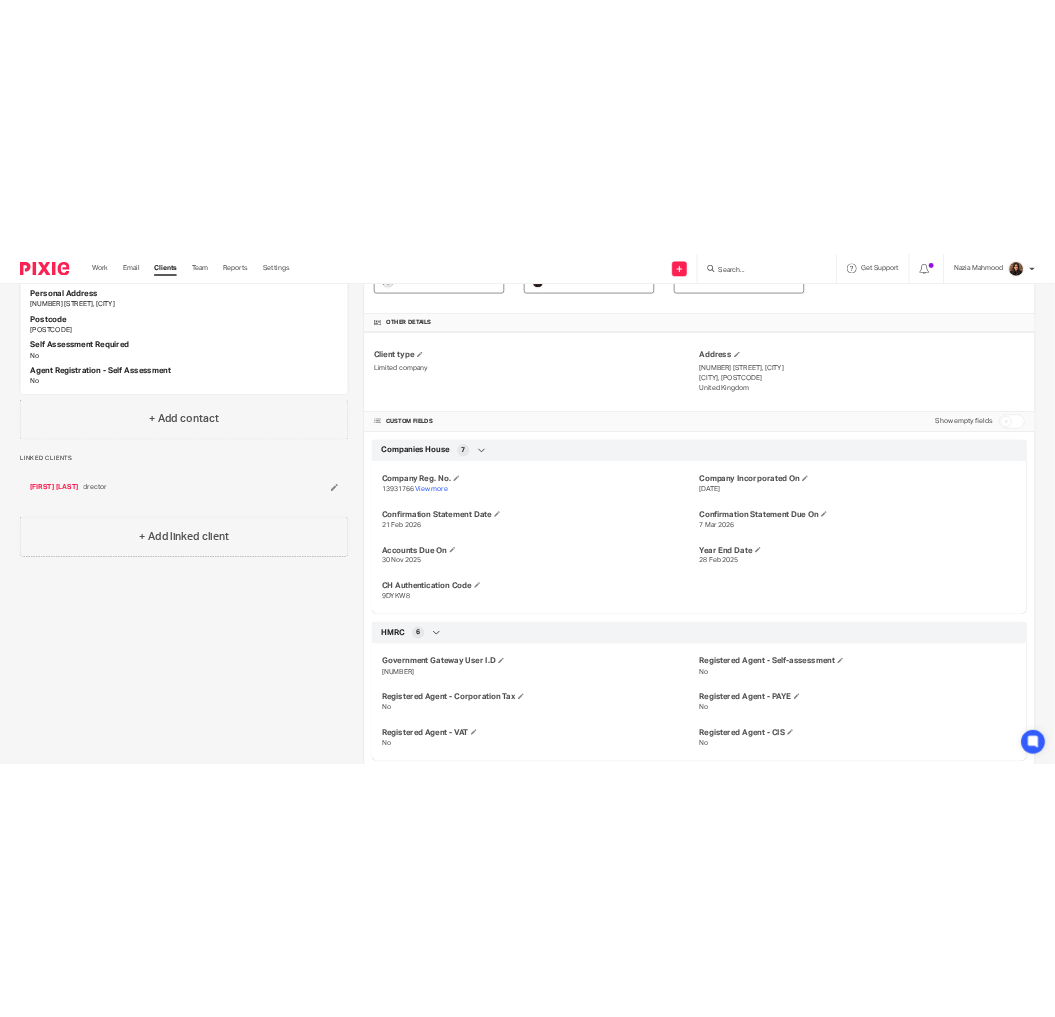 scroll, scrollTop: 462, scrollLeft: 0, axis: vertical 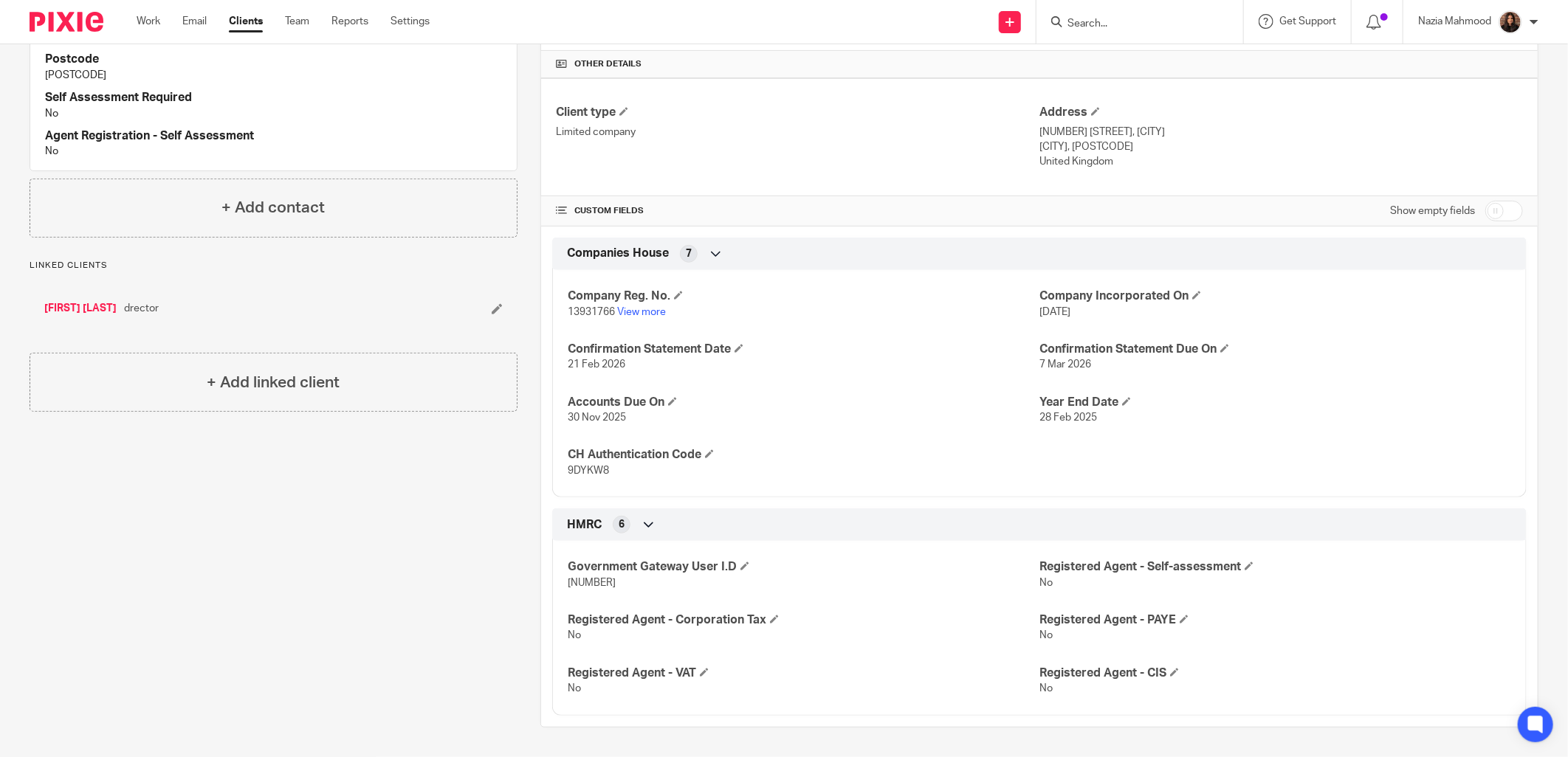 drag, startPoint x: 636, startPoint y: 583, endPoint x: 563, endPoint y: 581, distance: 73.03 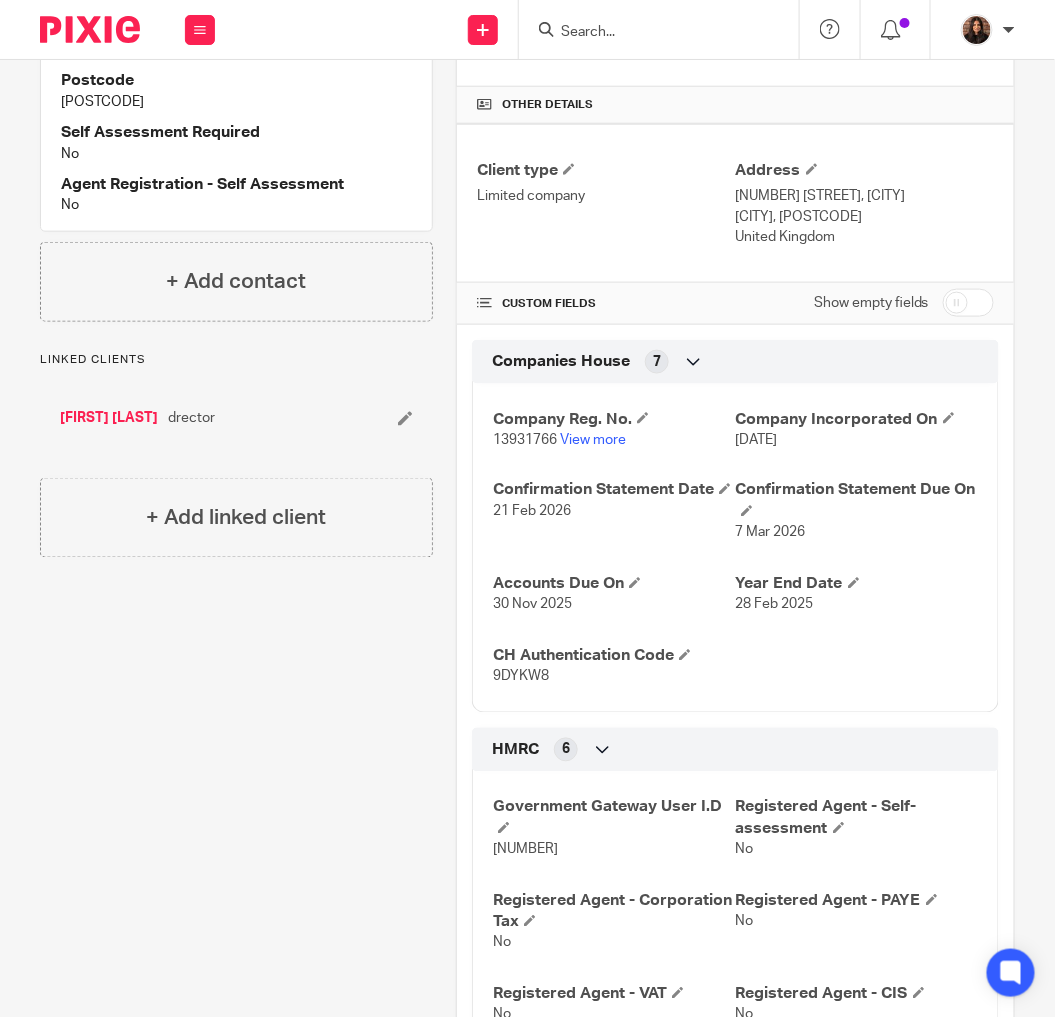 copy on "13 53 04 84 55 25" 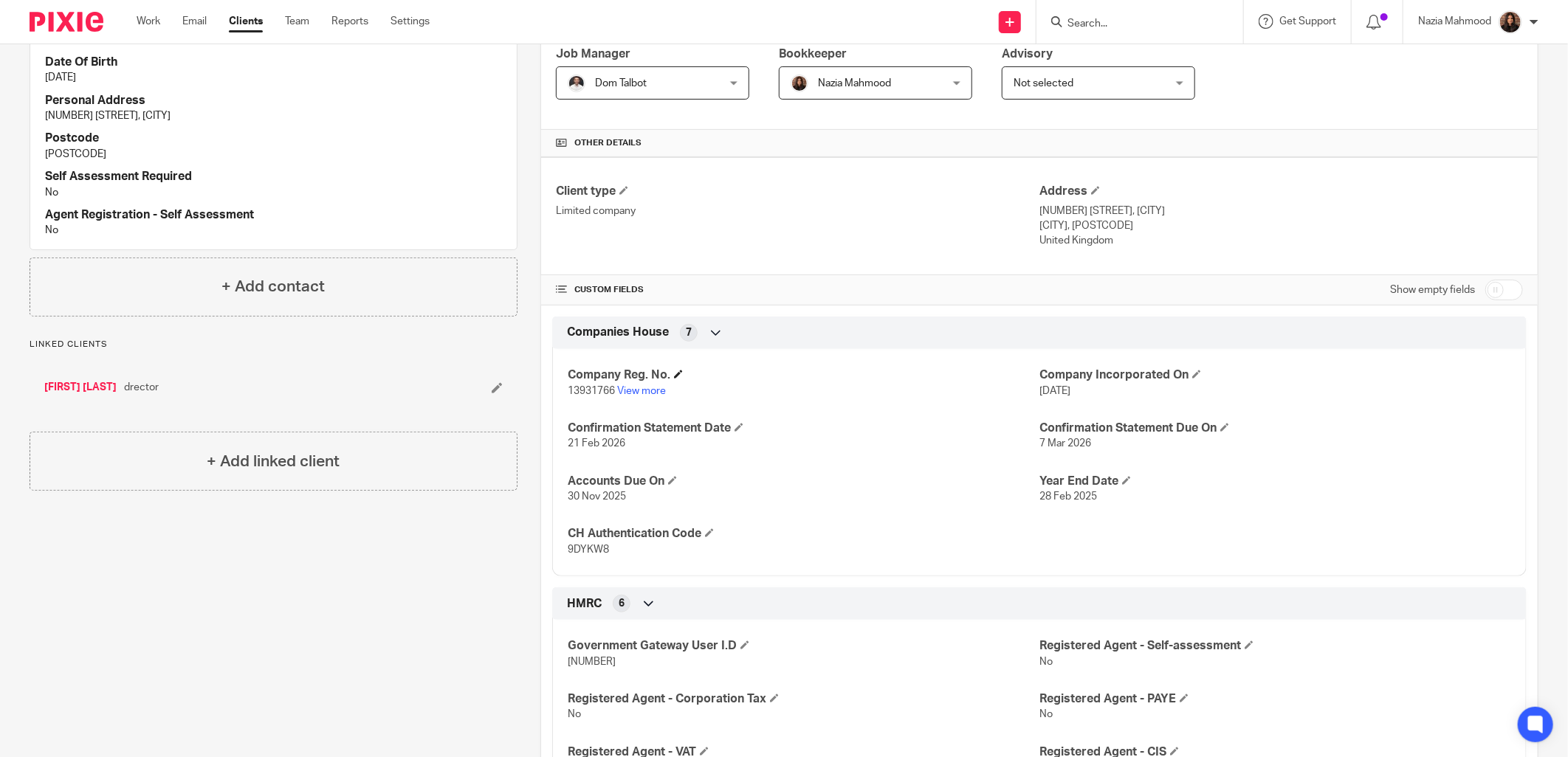 scroll, scrollTop: 204, scrollLeft: 0, axis: vertical 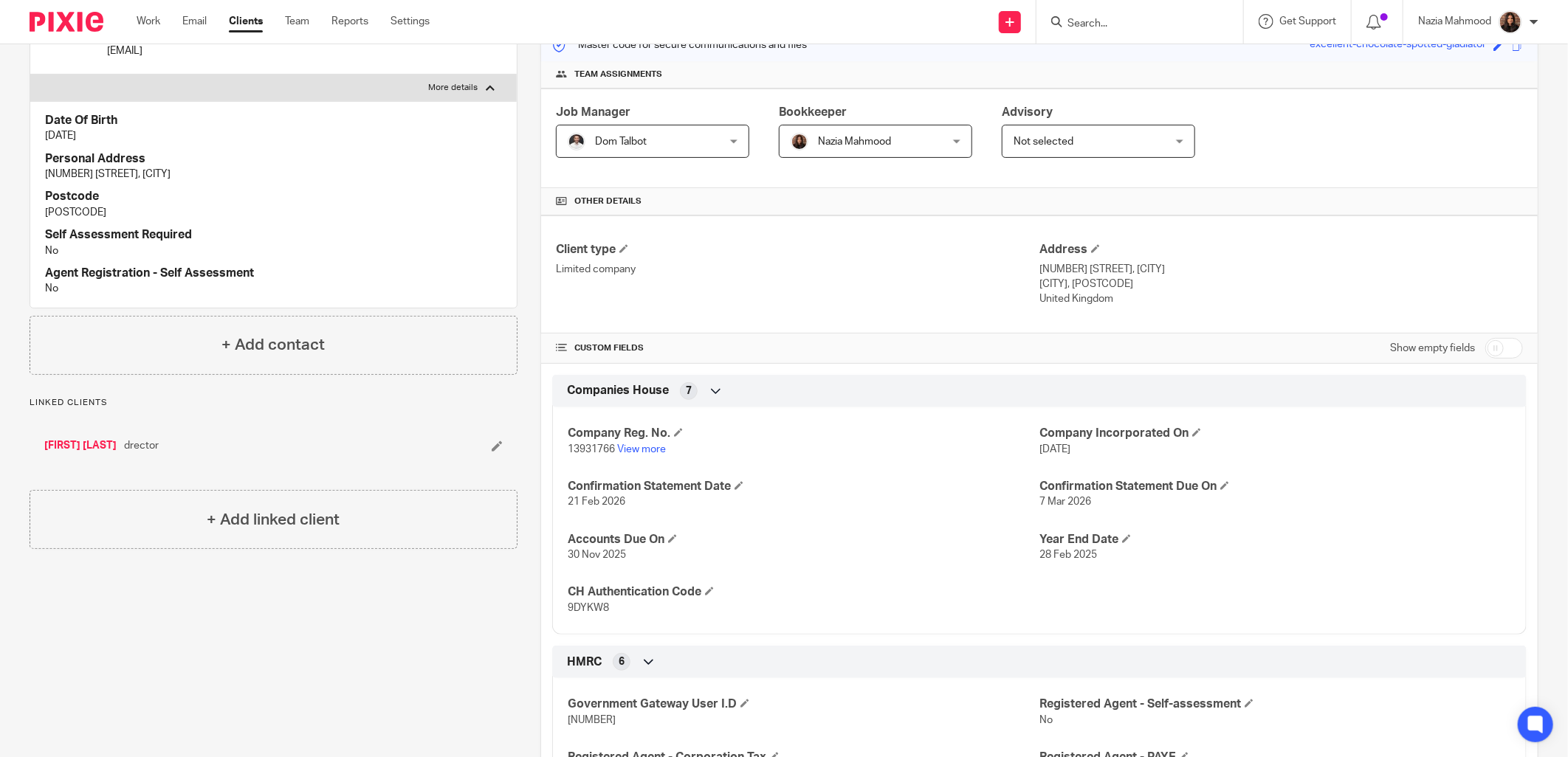 click at bounding box center [1504, 348] 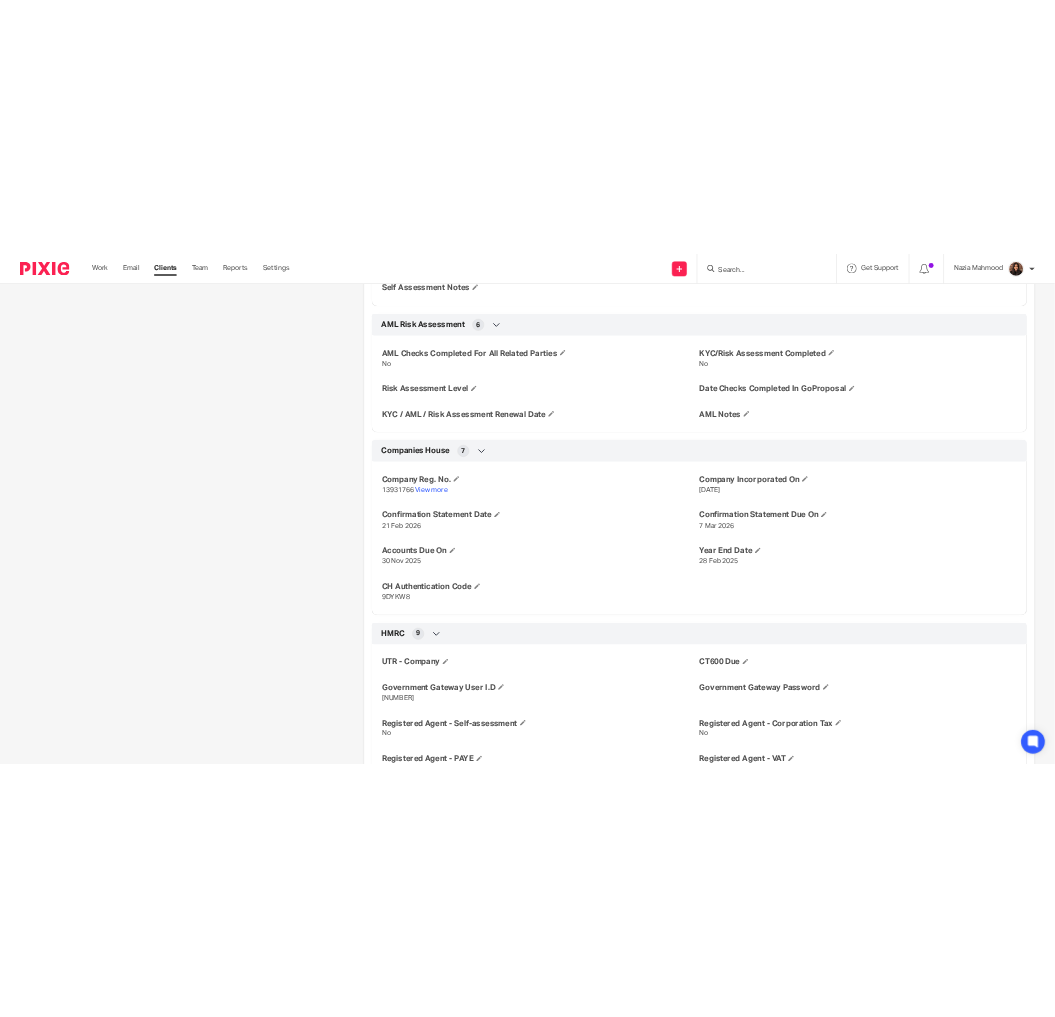 scroll, scrollTop: 1573, scrollLeft: 0, axis: vertical 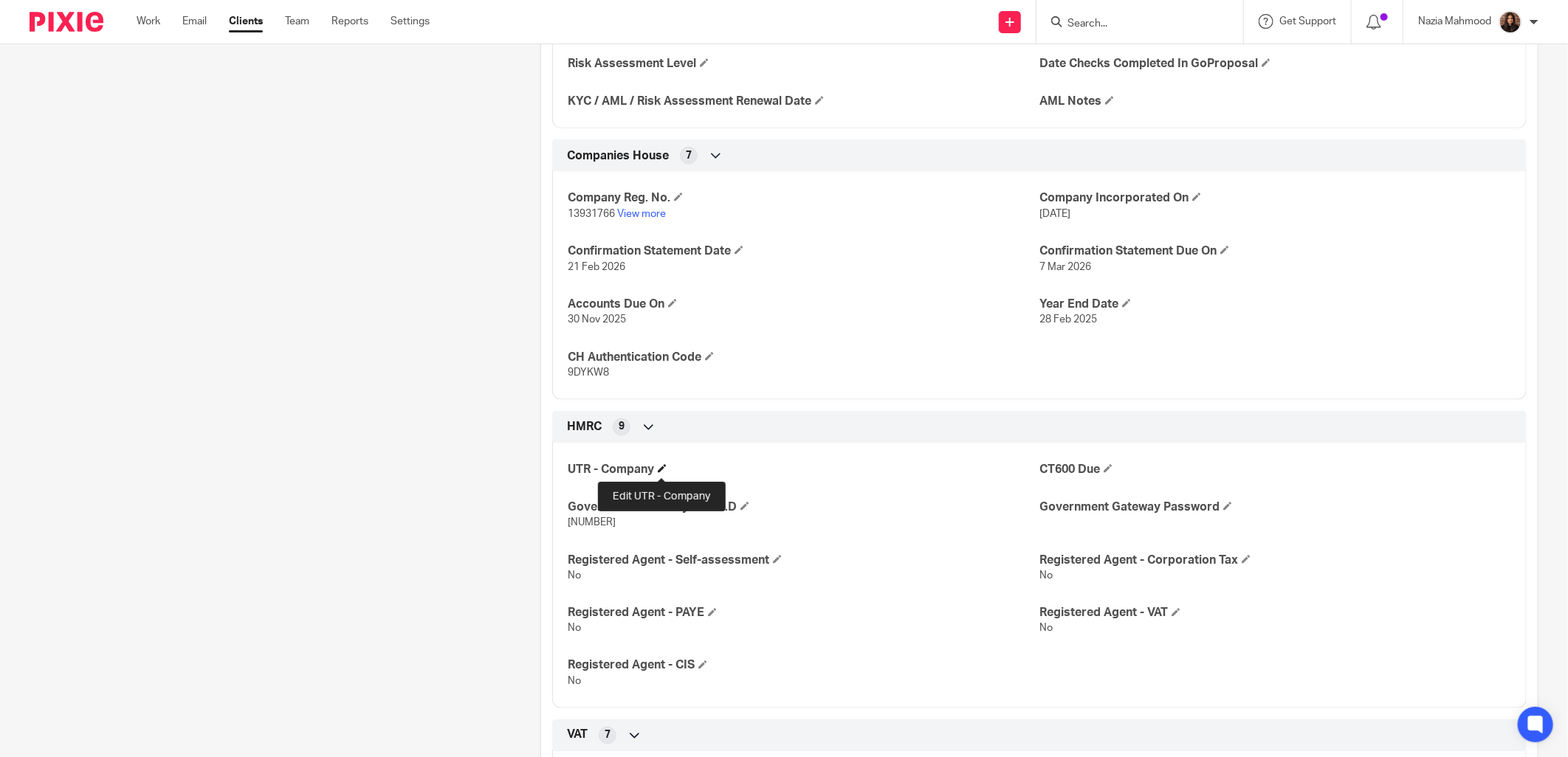click at bounding box center [662, 469] 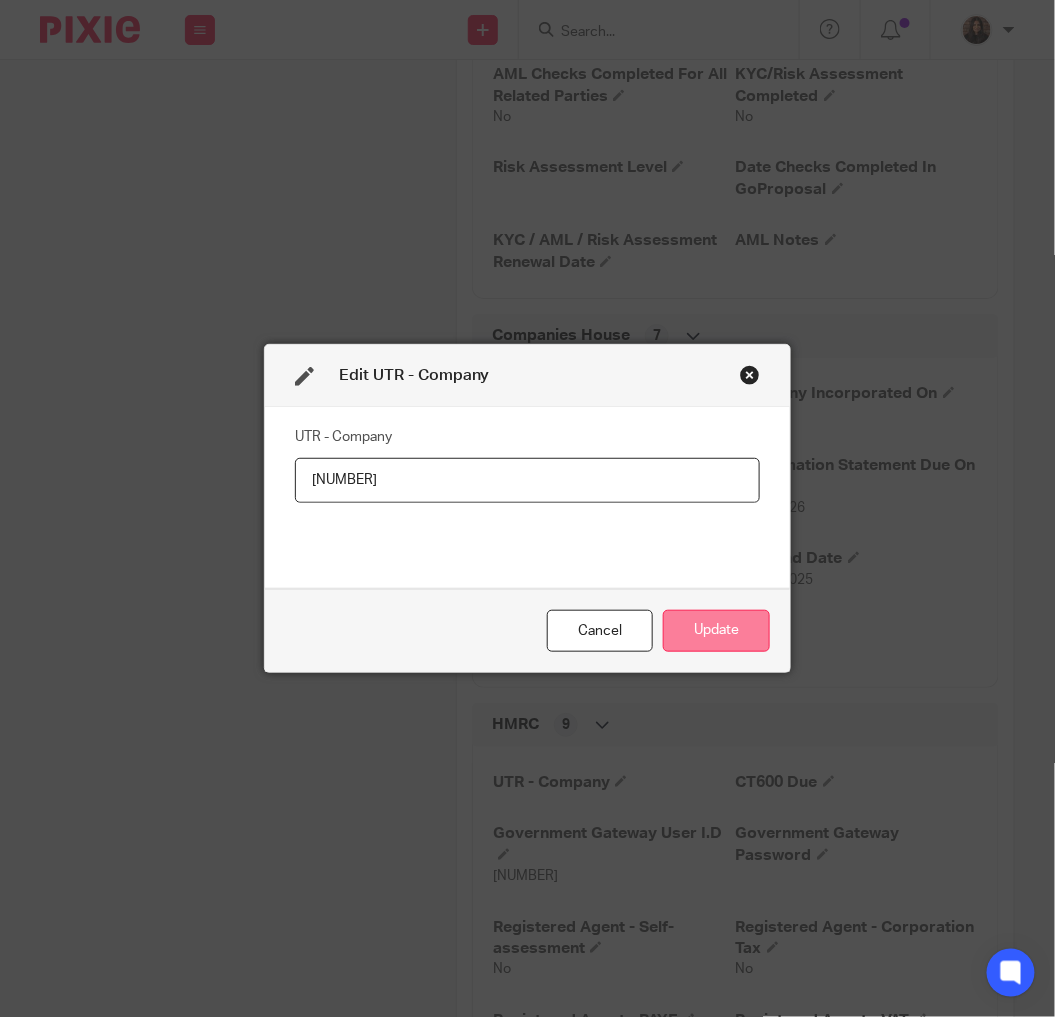 type on "6083628089" 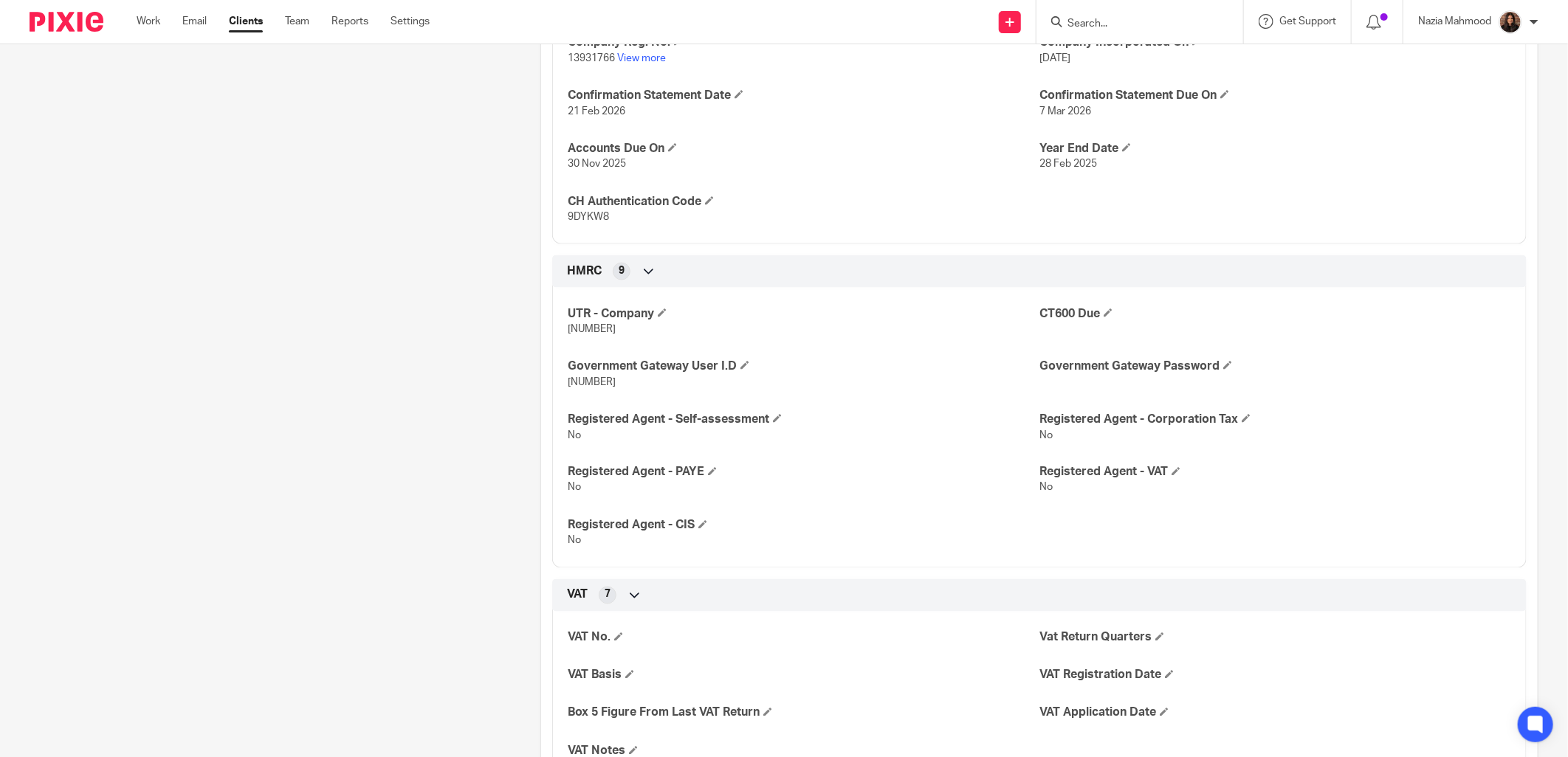 scroll, scrollTop: 1366, scrollLeft: 0, axis: vertical 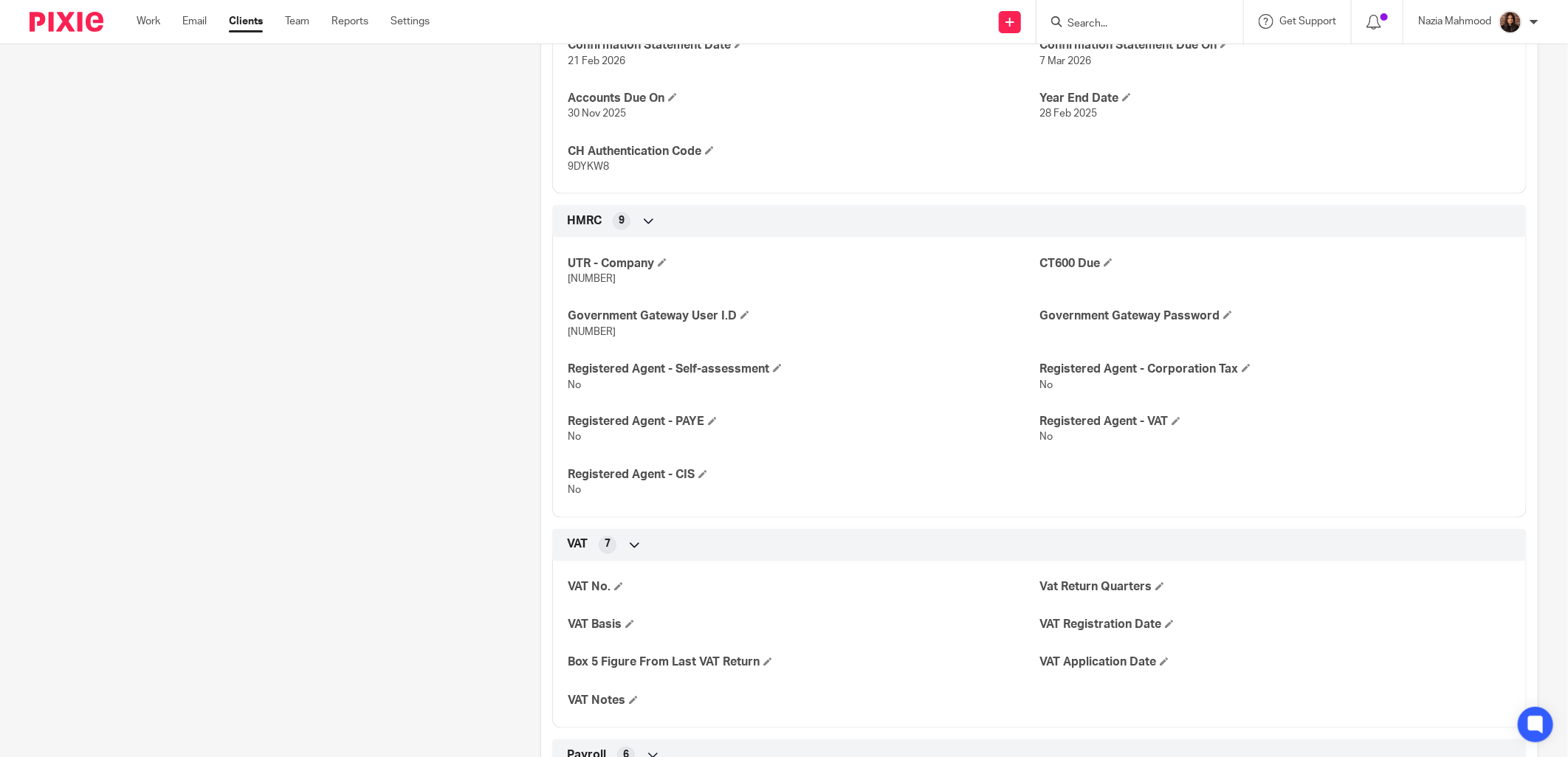 drag, startPoint x: 643, startPoint y: 328, endPoint x: 565, endPoint y: 326, distance: 78.02564 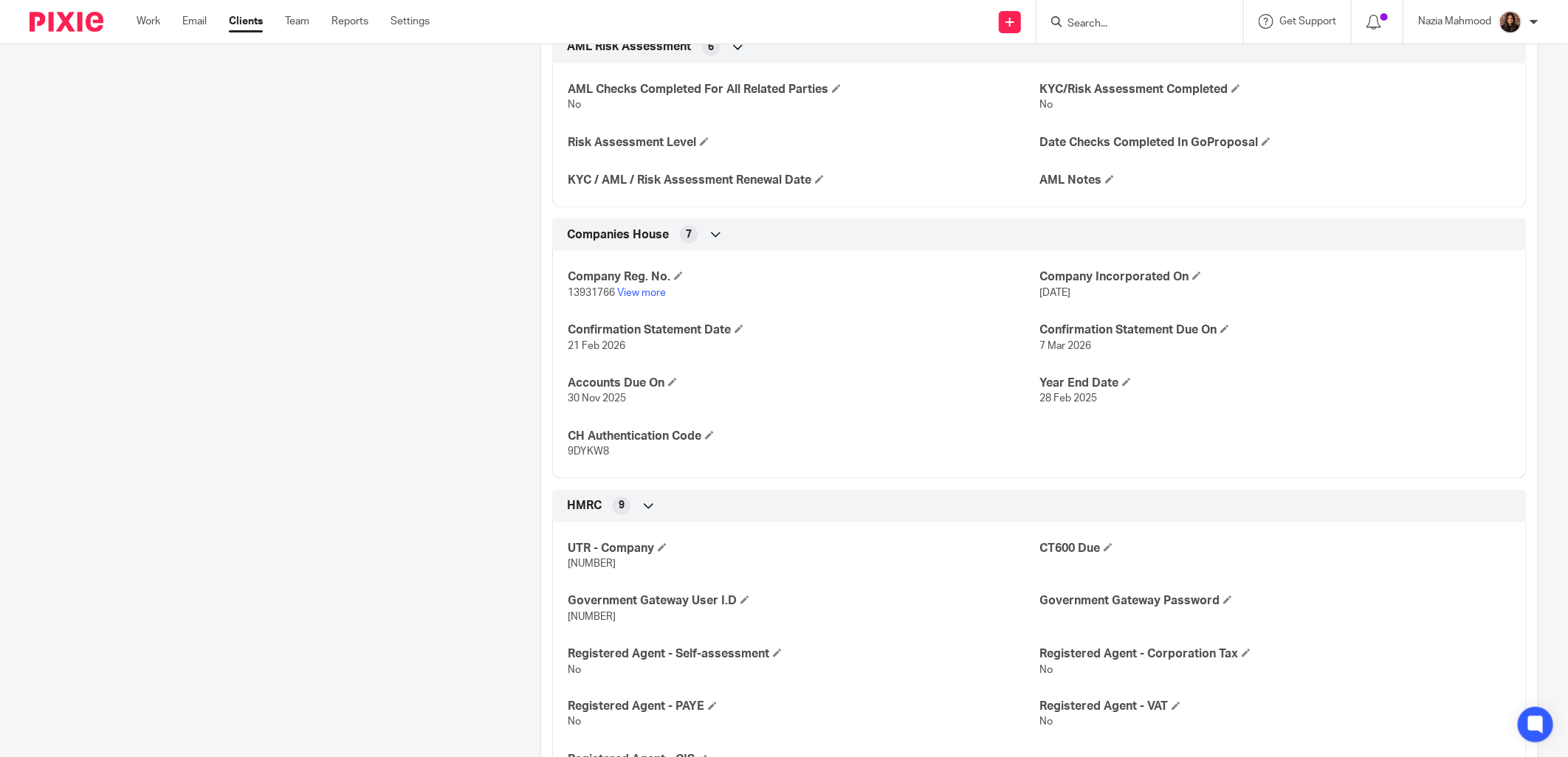 scroll, scrollTop: 1229, scrollLeft: 0, axis: vertical 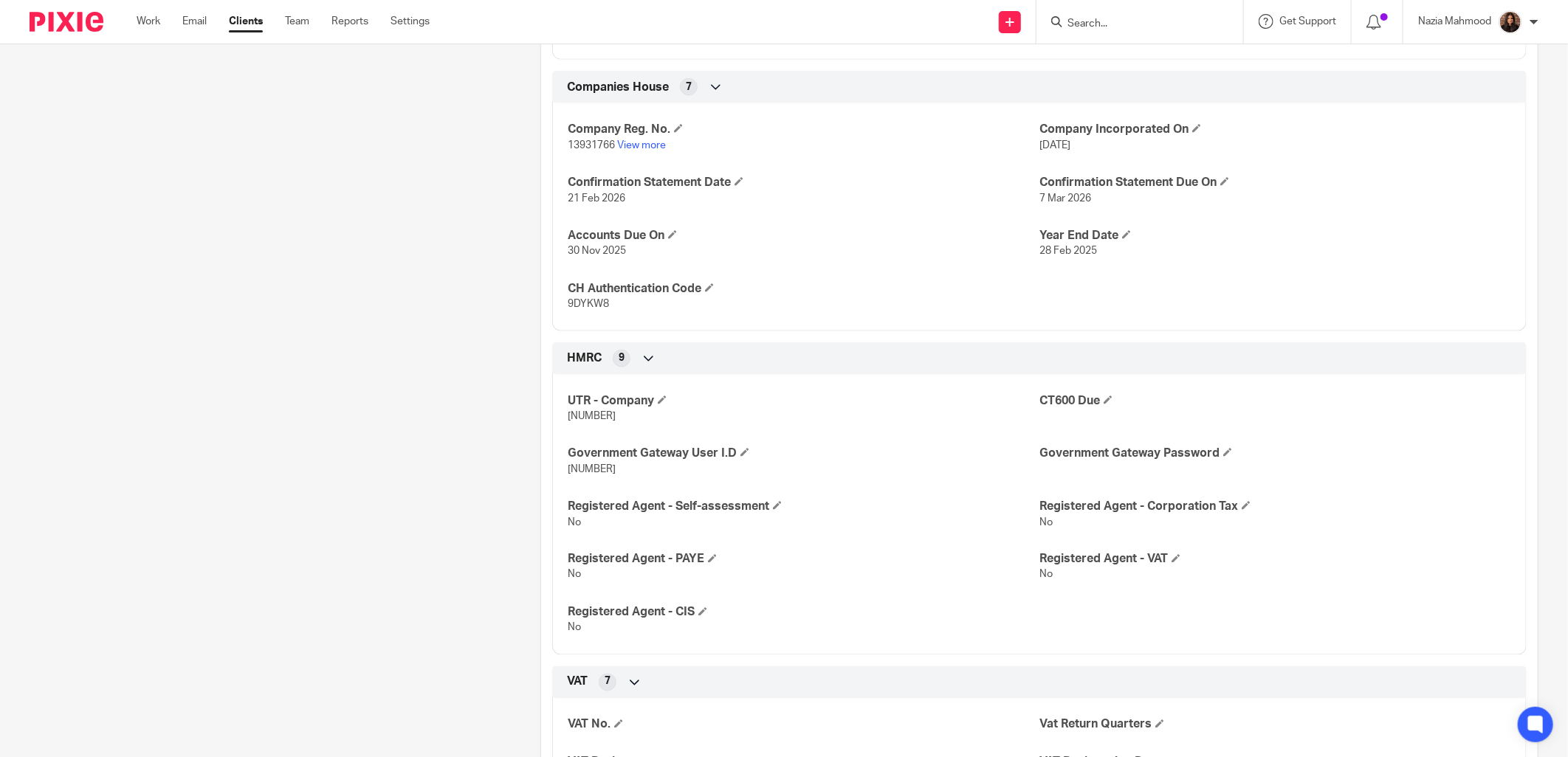 copy on "13 53 04 84 55 25" 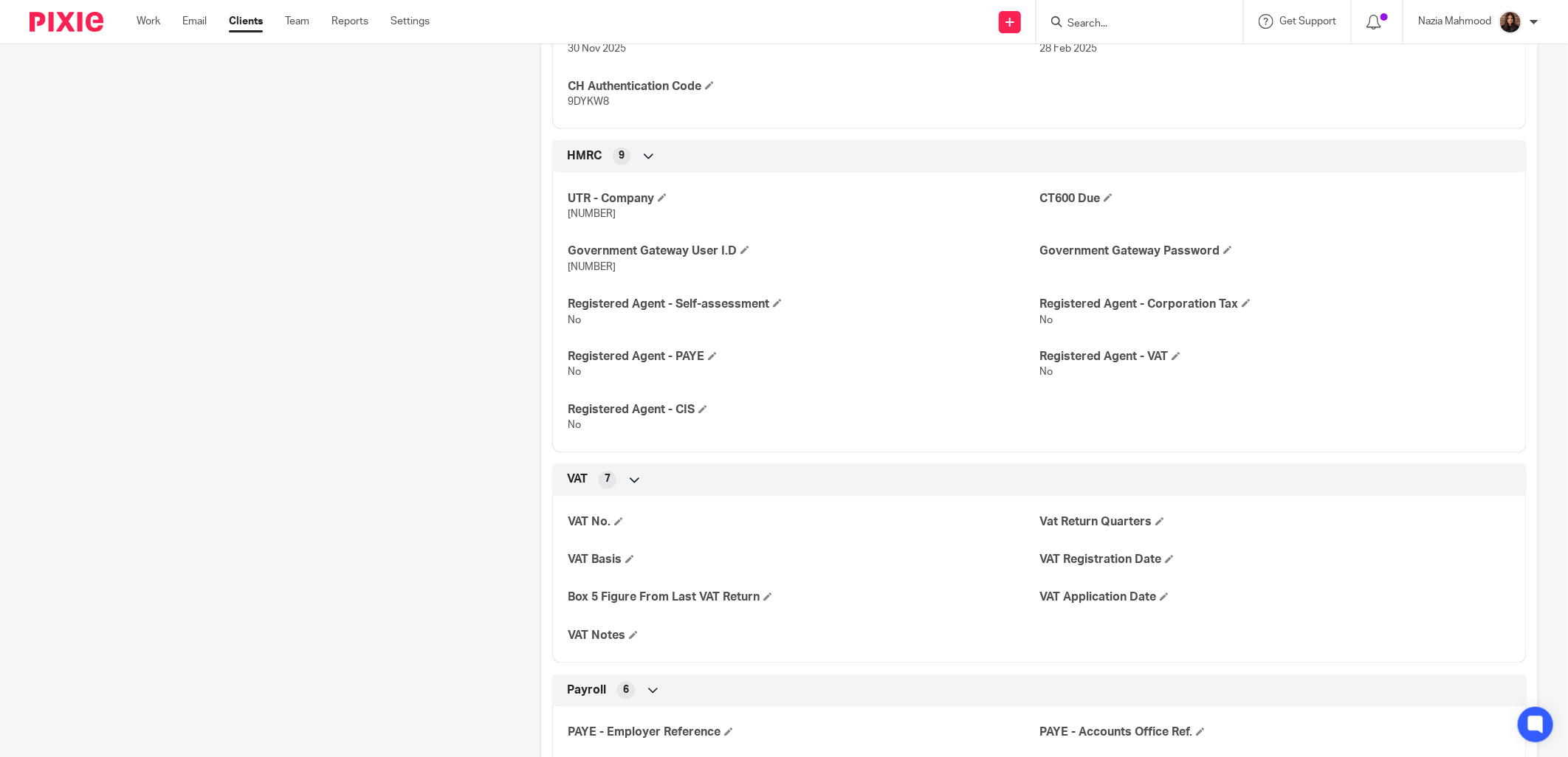 scroll, scrollTop: 1296, scrollLeft: 0, axis: vertical 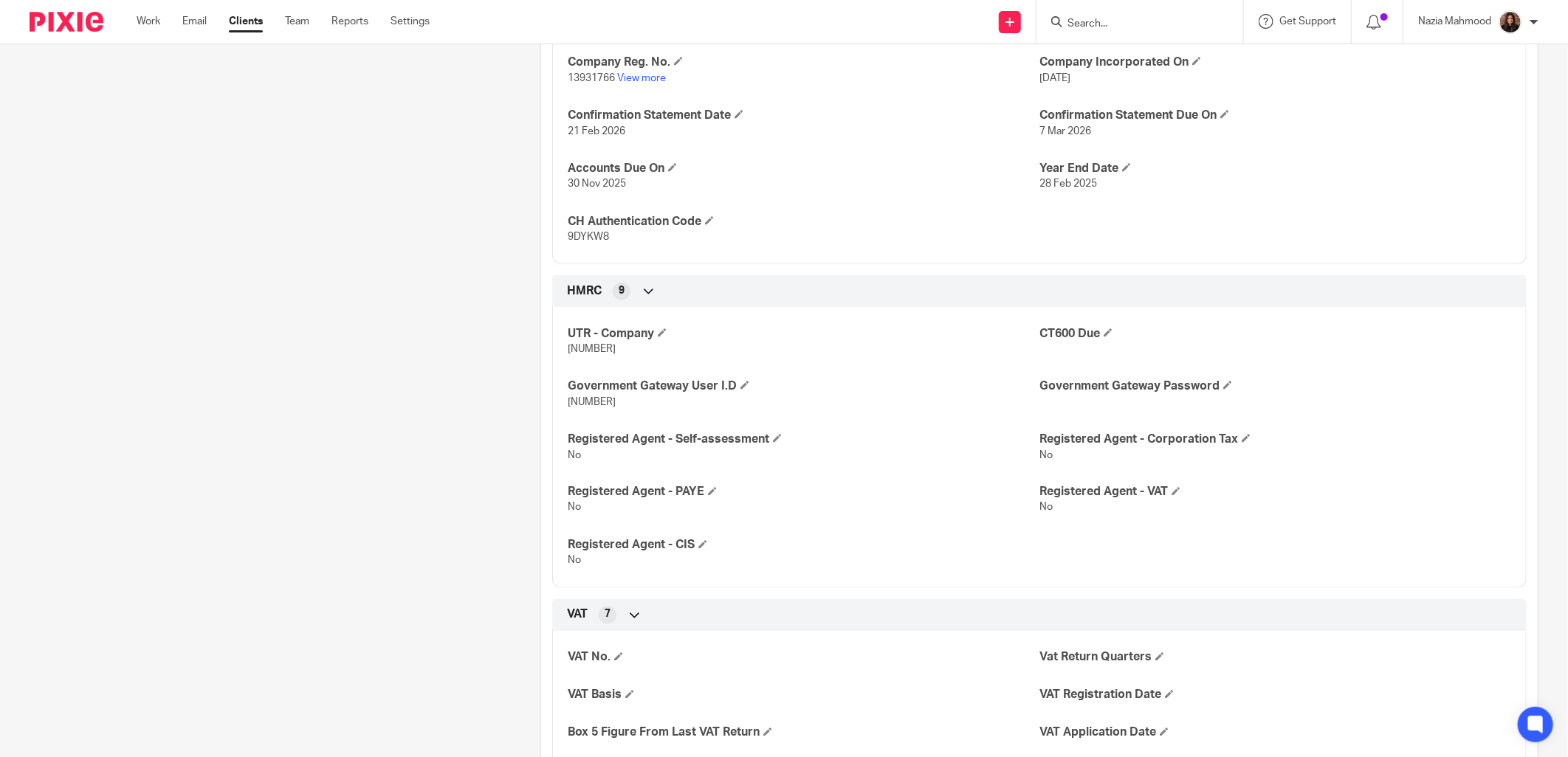 click on "Client contacts
Joseph Fearon
07907215436
joefearon1983@hotmail.co.uk
Edit contact
Create client from contact
Export data
Delete contact
More details
Date Of Birth
9 Aug 1983" at bounding box center (262, 272) 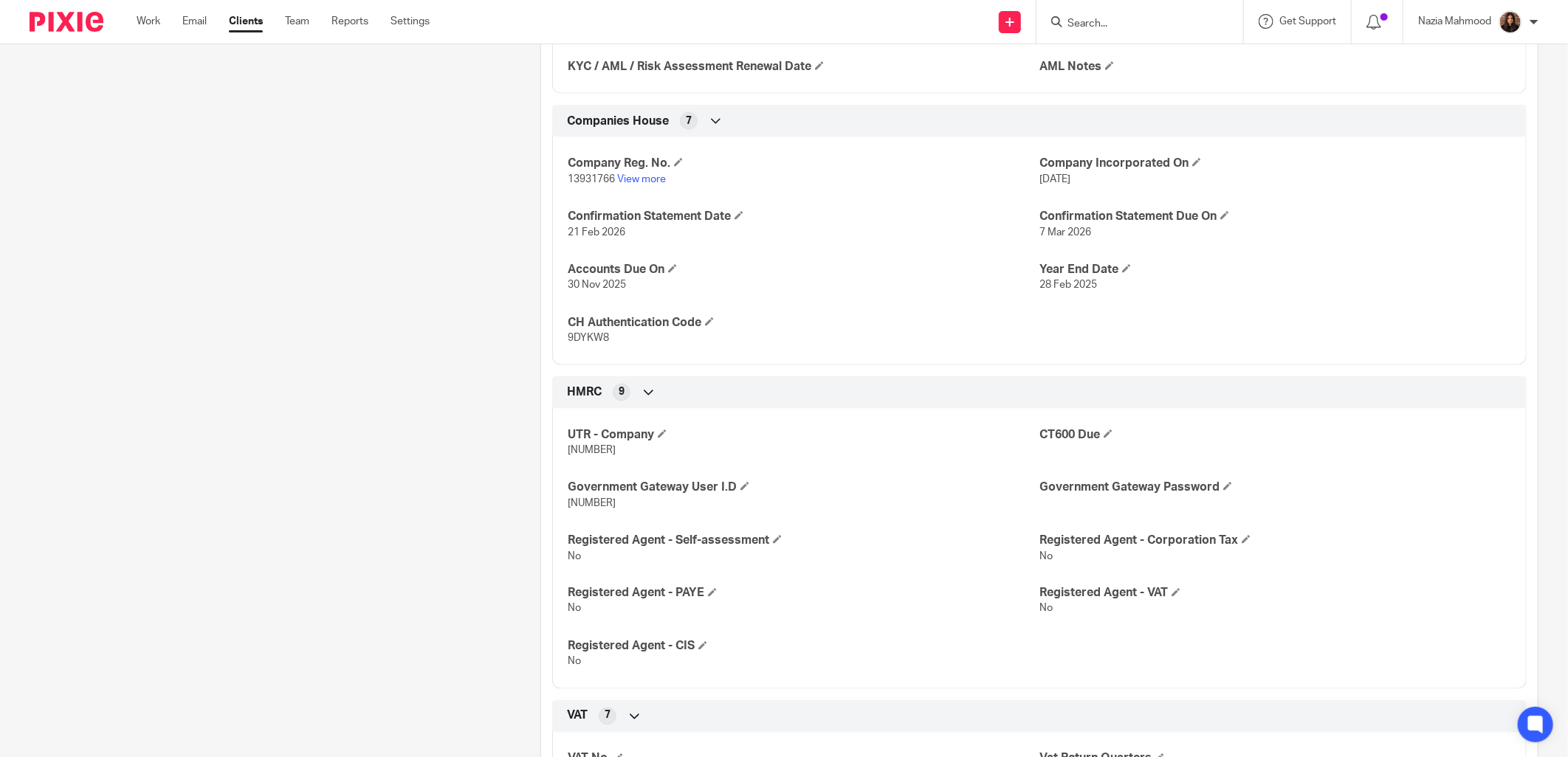 scroll, scrollTop: 1229, scrollLeft: 0, axis: vertical 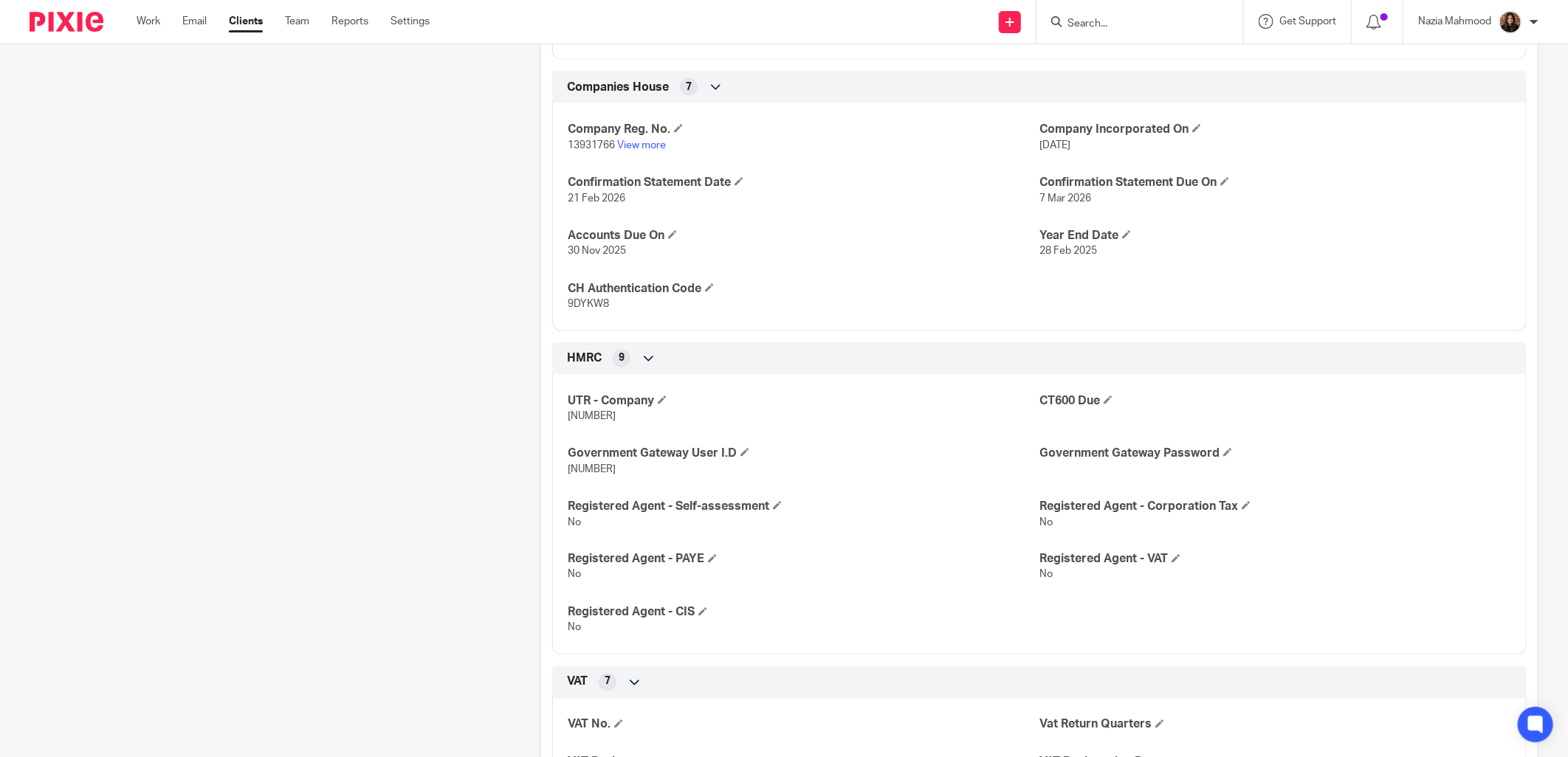 drag, startPoint x: 651, startPoint y: 472, endPoint x: 557, endPoint y: 472, distance: 94 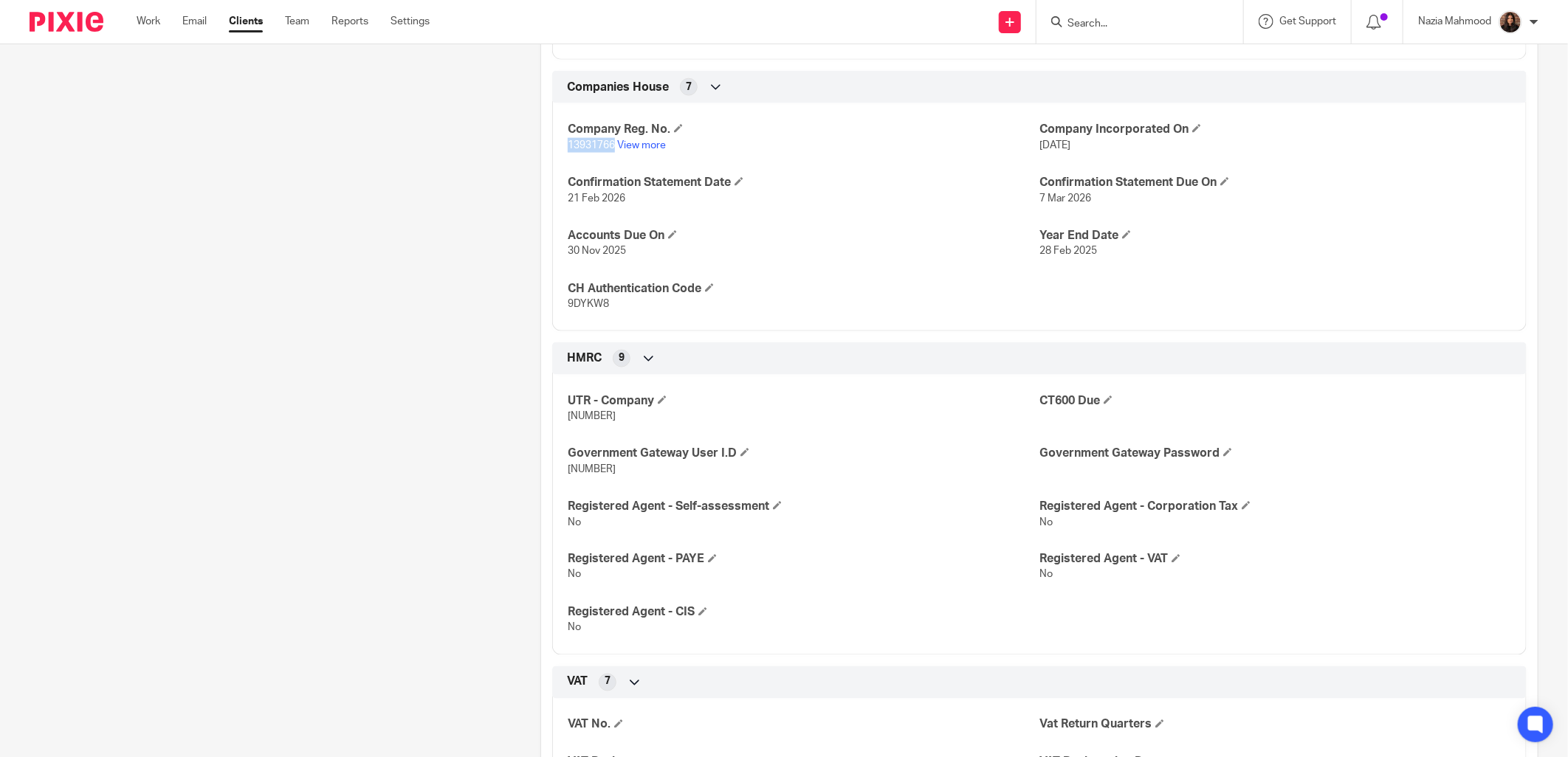 drag, startPoint x: 611, startPoint y: 144, endPoint x: 562, endPoint y: 144, distance: 49 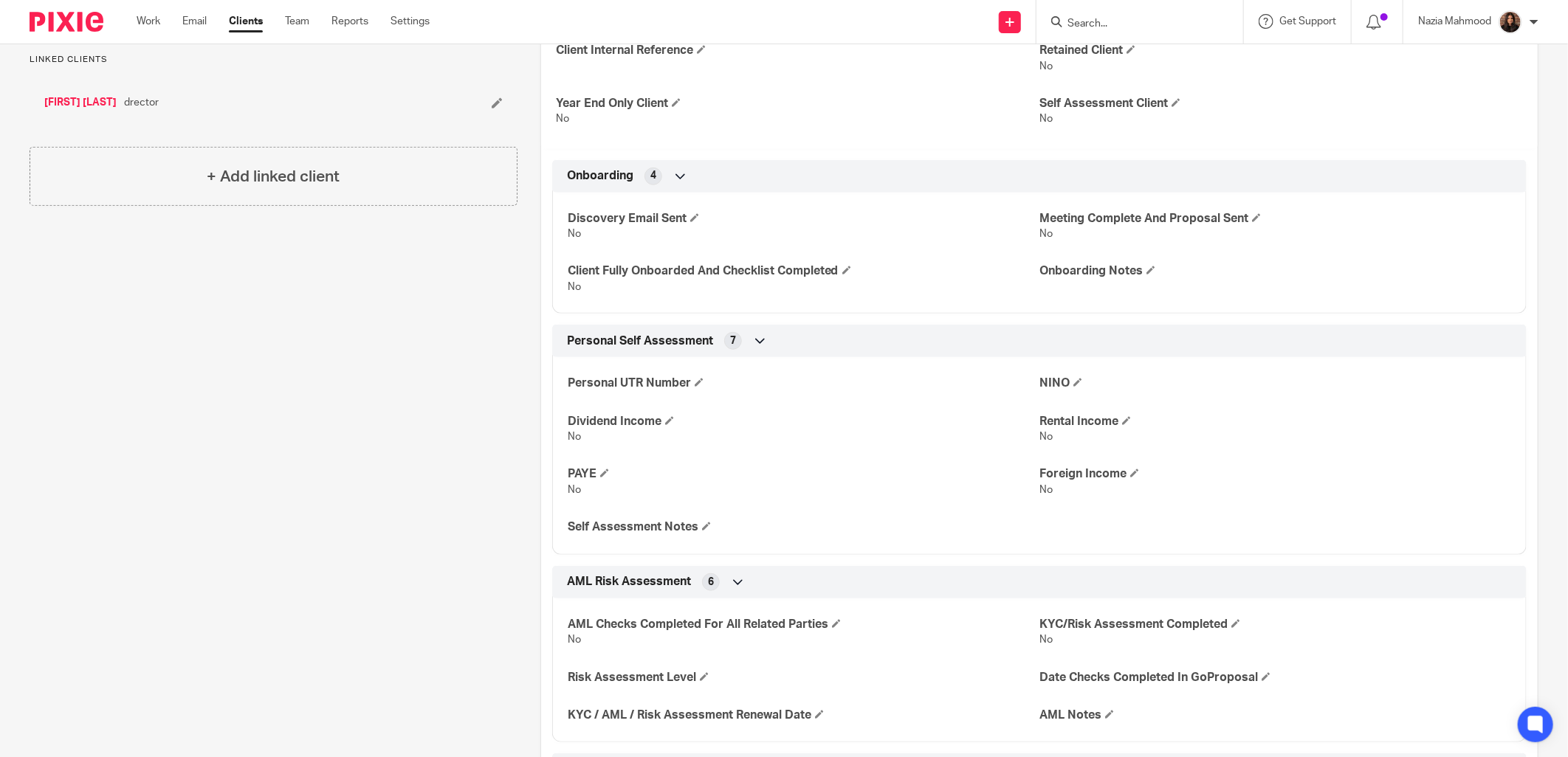 scroll, scrollTop: 0, scrollLeft: 0, axis: both 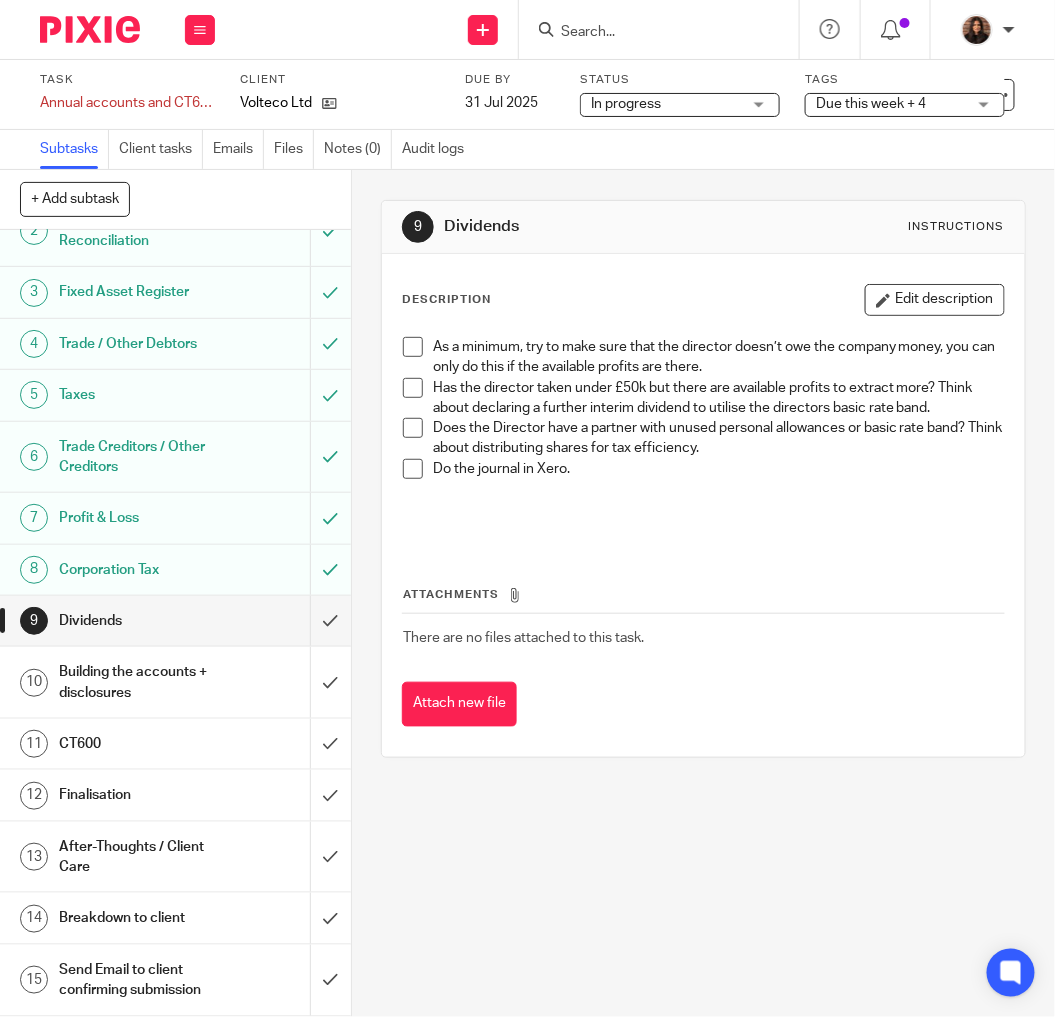 click at bounding box center (413, 347) 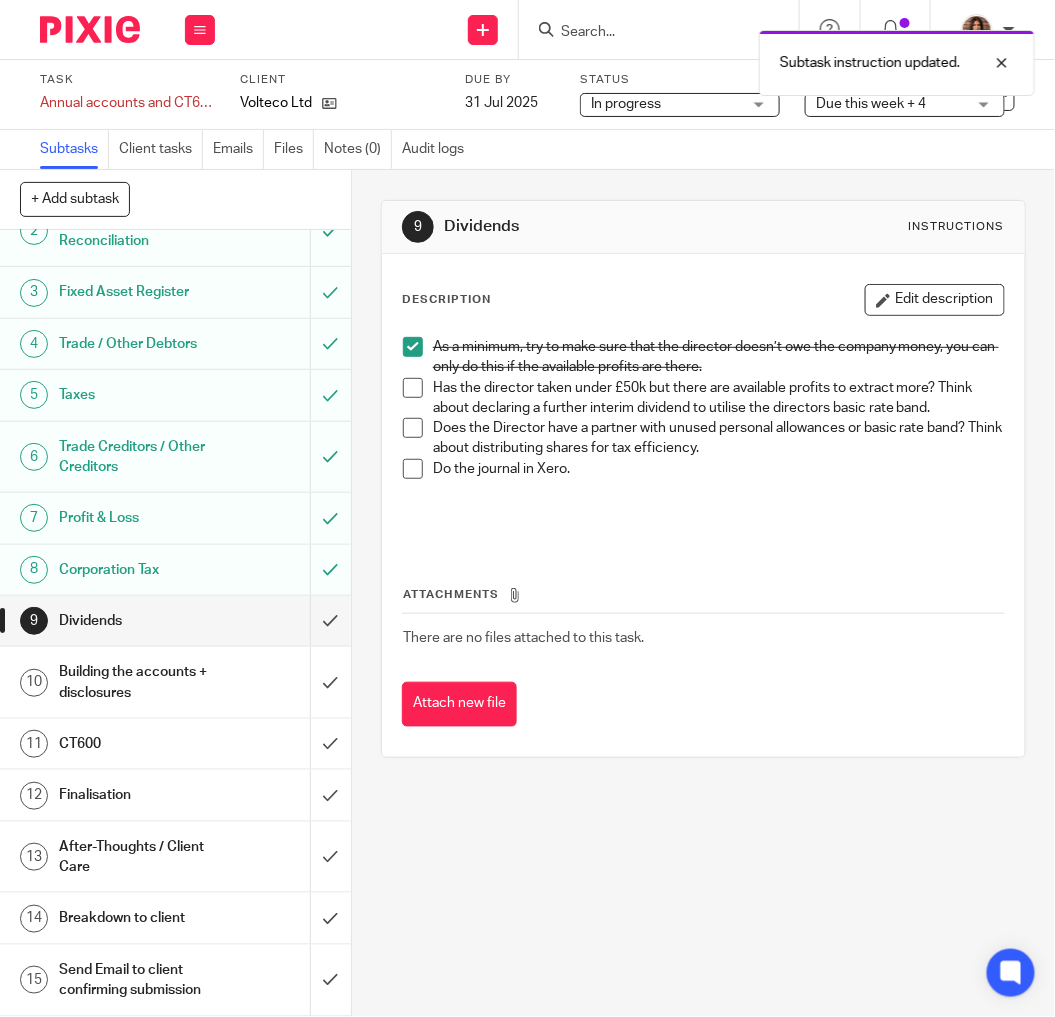 click at bounding box center [413, 388] 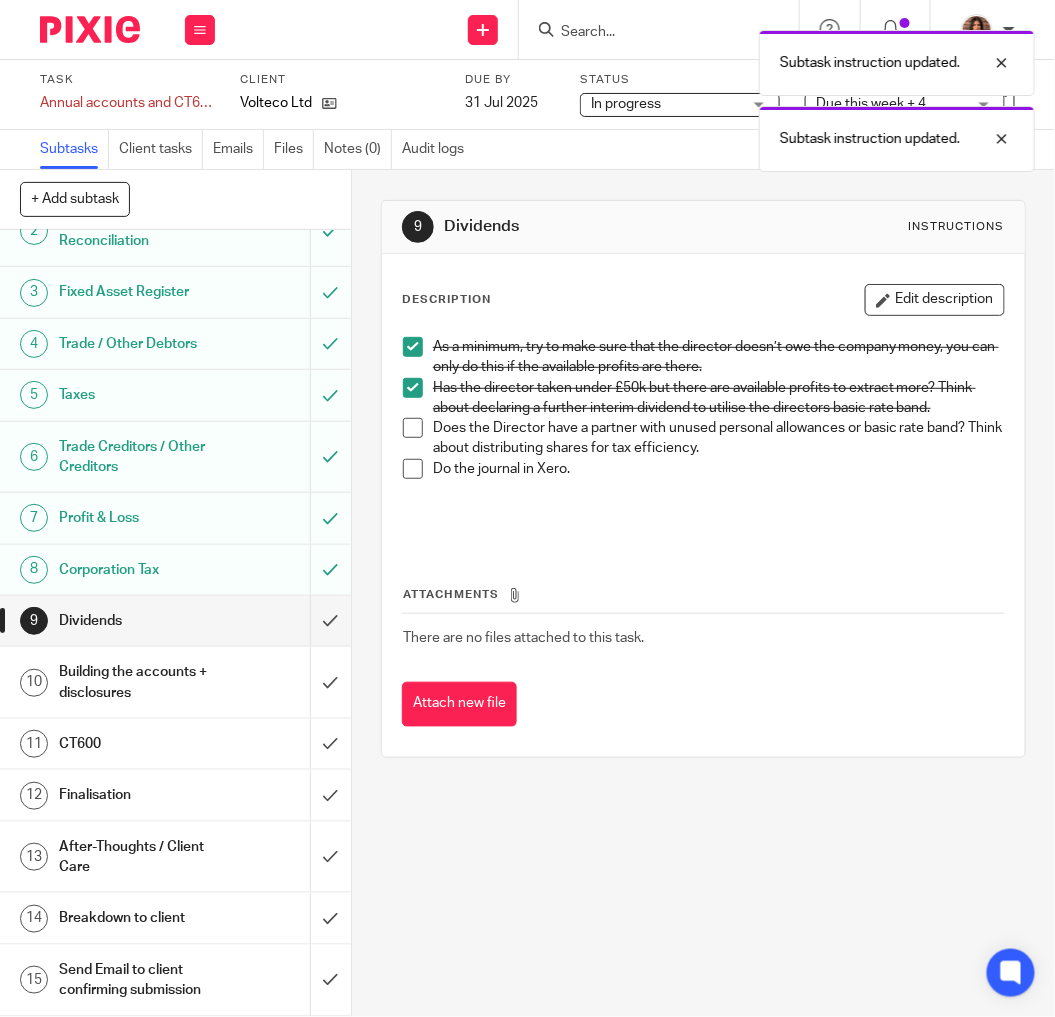 click at bounding box center (413, 428) 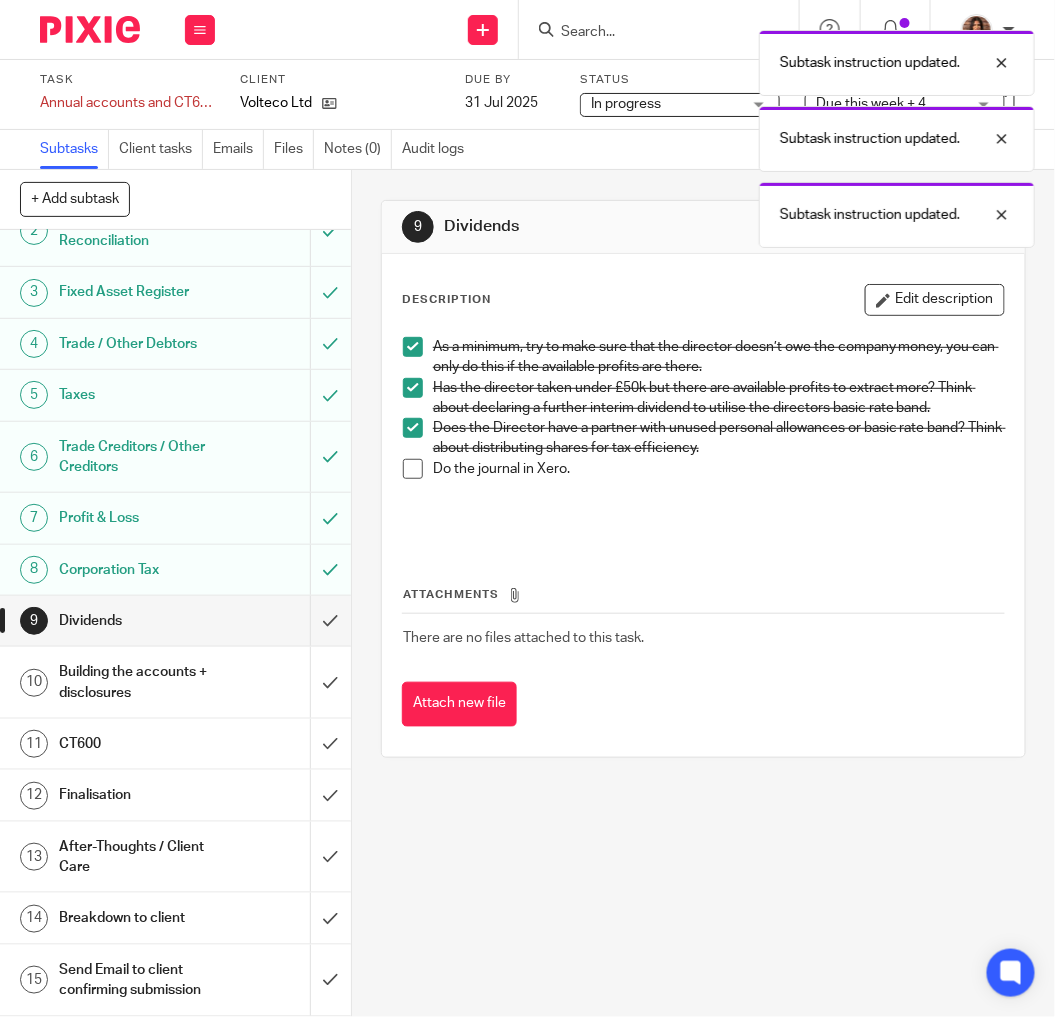 click at bounding box center [413, 469] 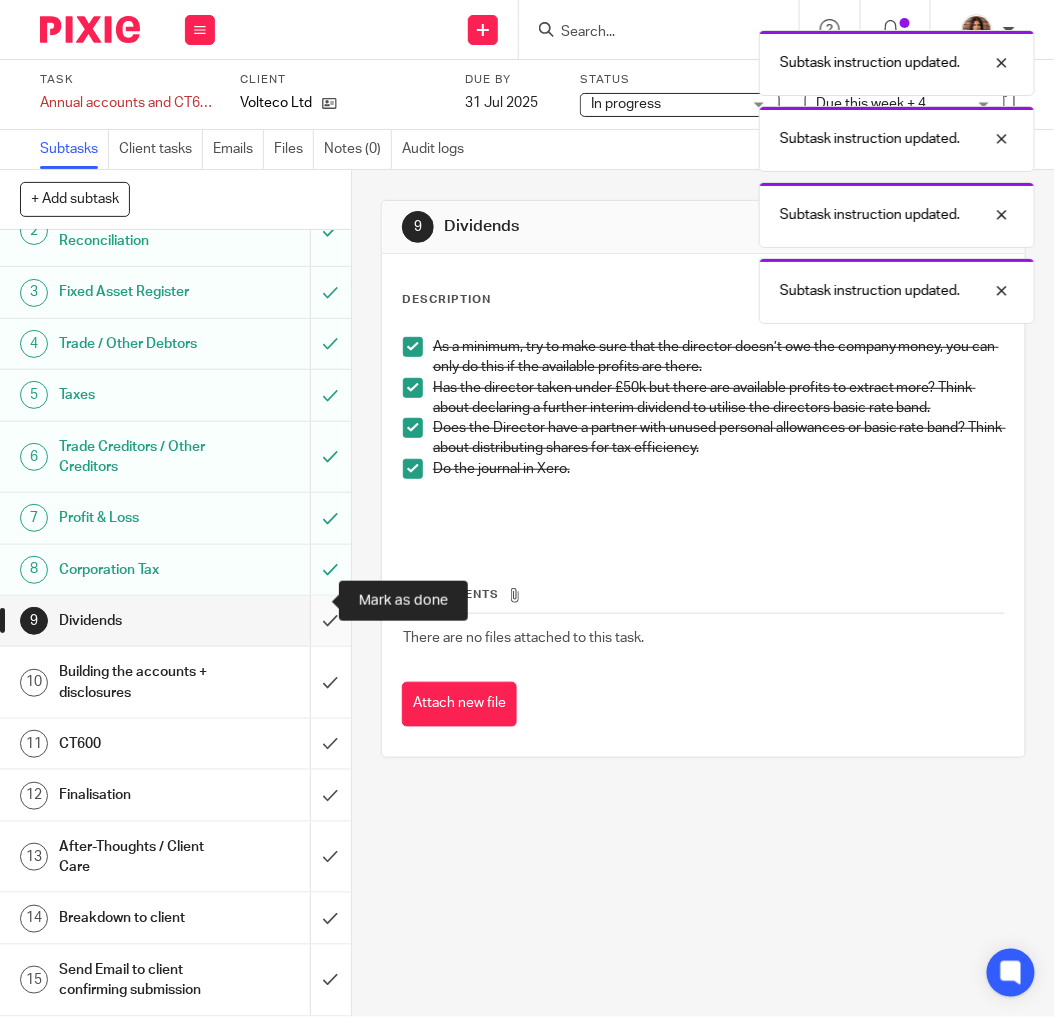 click at bounding box center (175, 621) 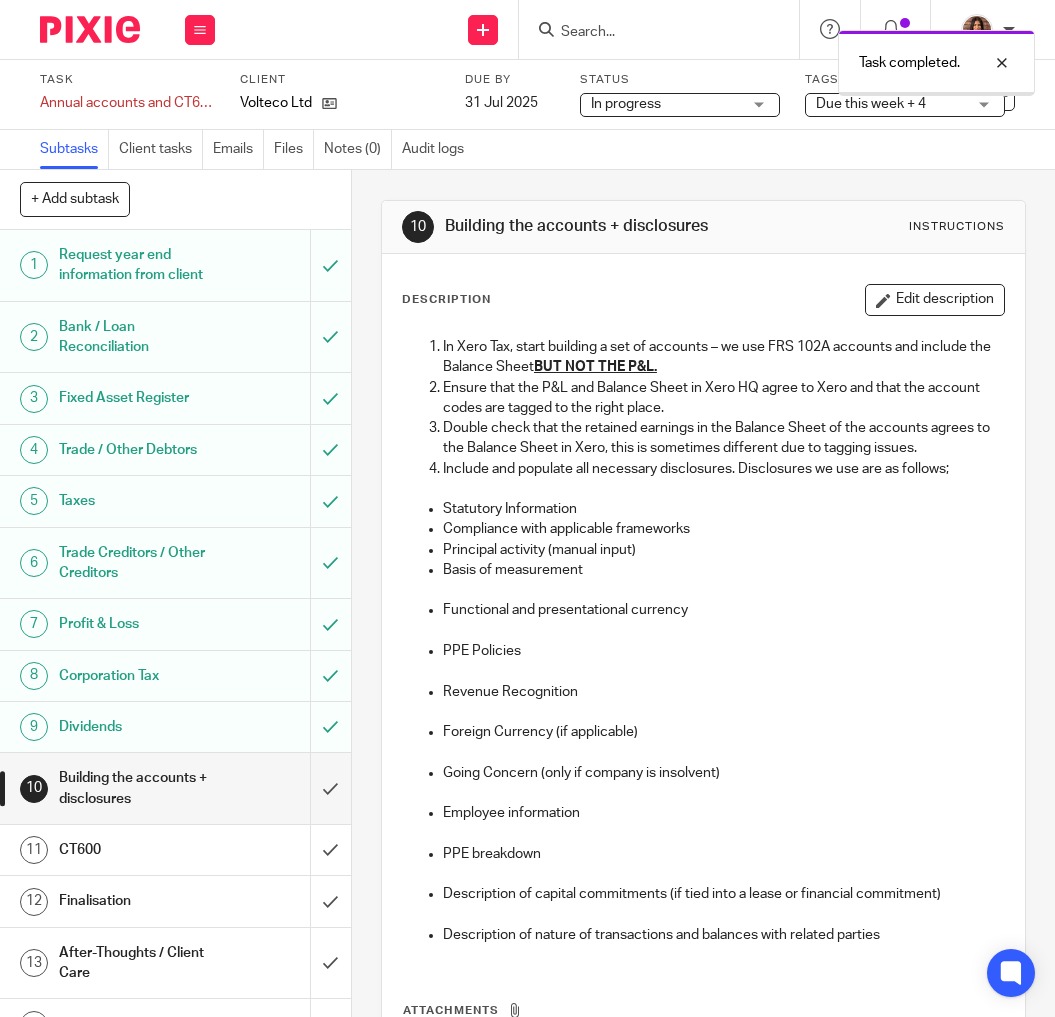 scroll, scrollTop: 0, scrollLeft: 0, axis: both 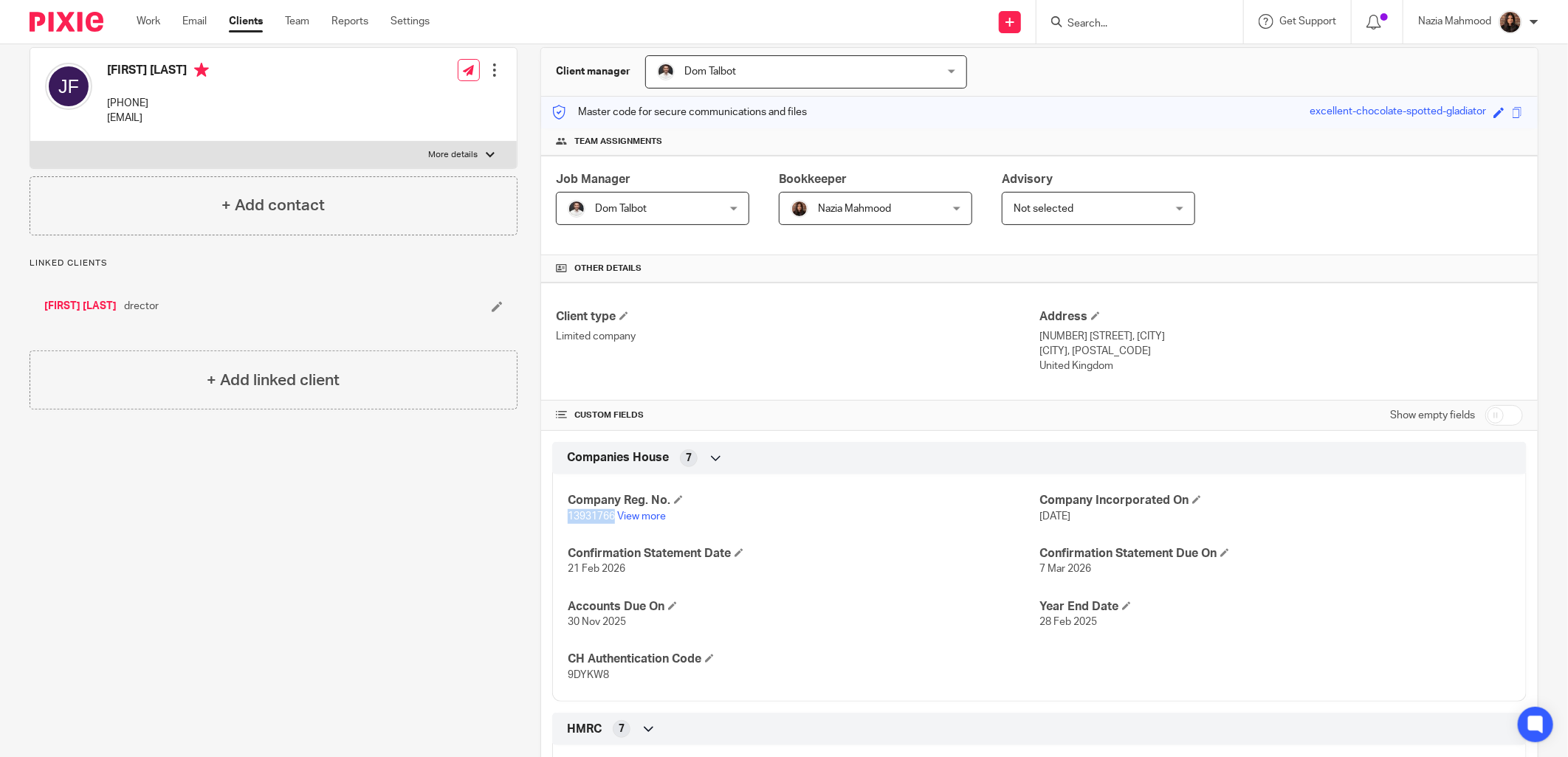 drag, startPoint x: 611, startPoint y: 515, endPoint x: 557, endPoint y: 515, distance: 54 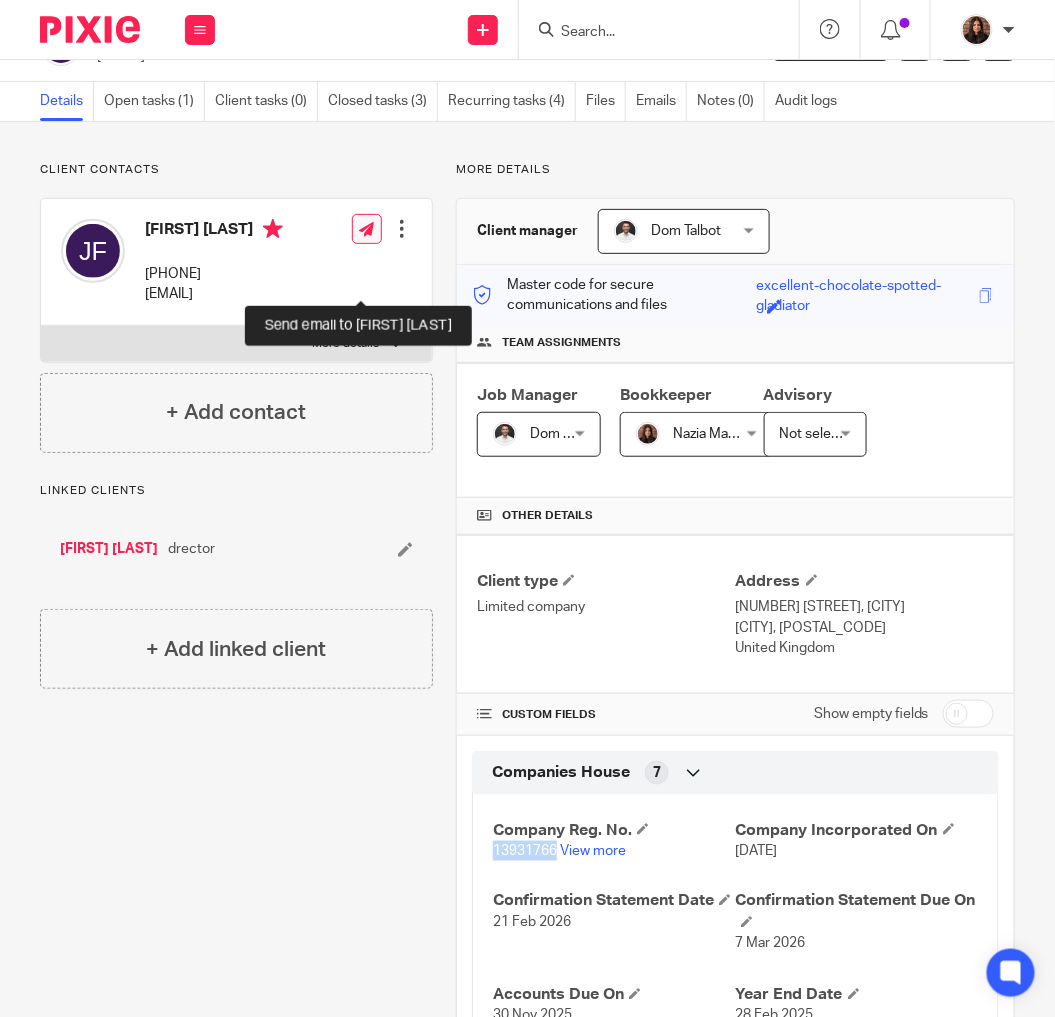 scroll, scrollTop: 0, scrollLeft: 0, axis: both 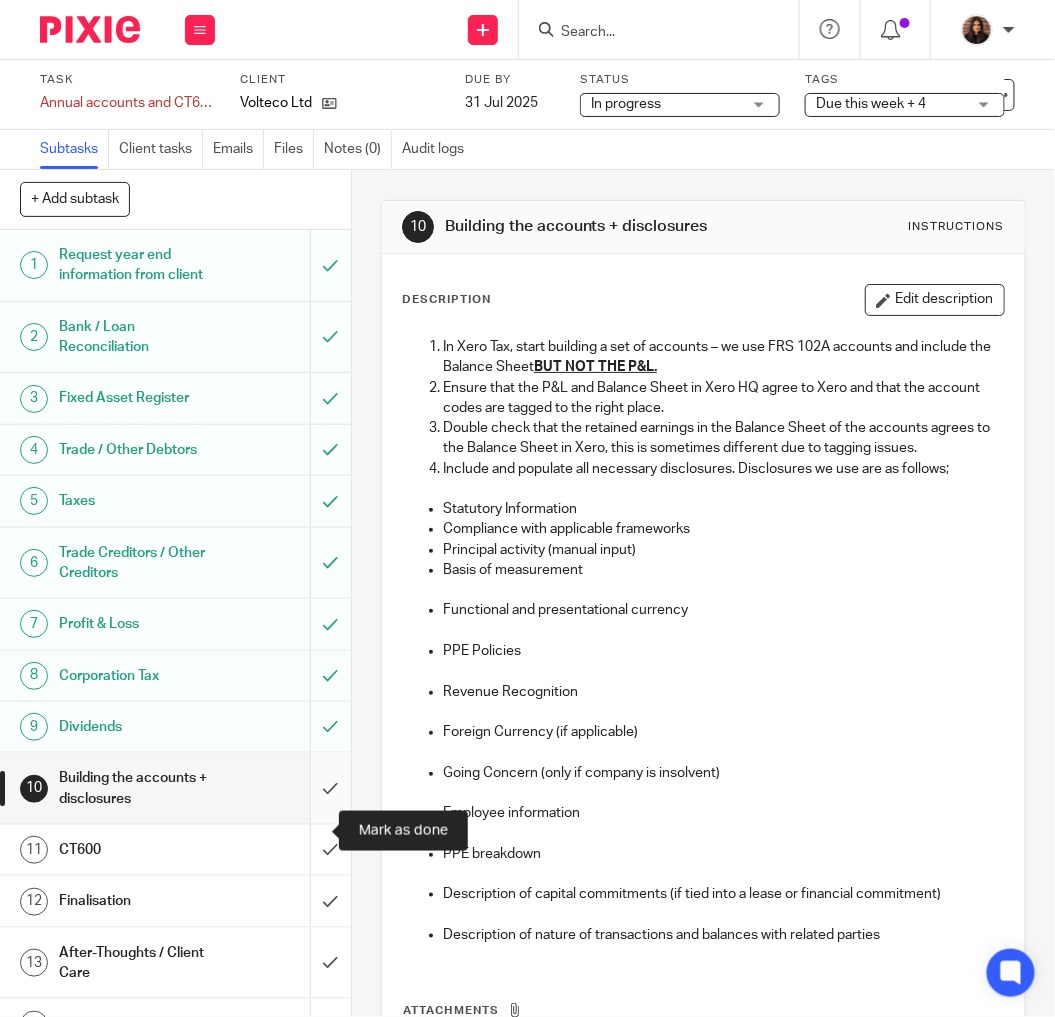click at bounding box center [175, 788] 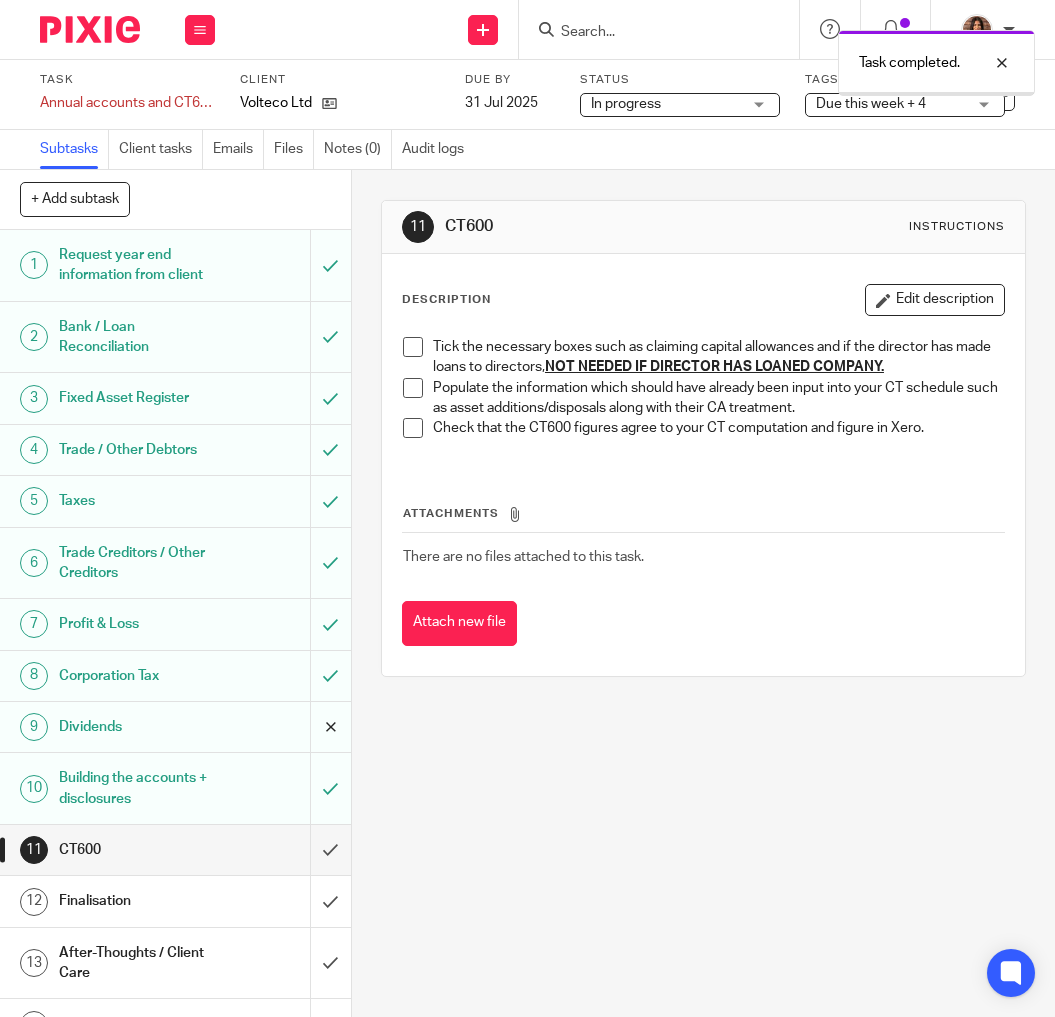 scroll, scrollTop: 0, scrollLeft: 0, axis: both 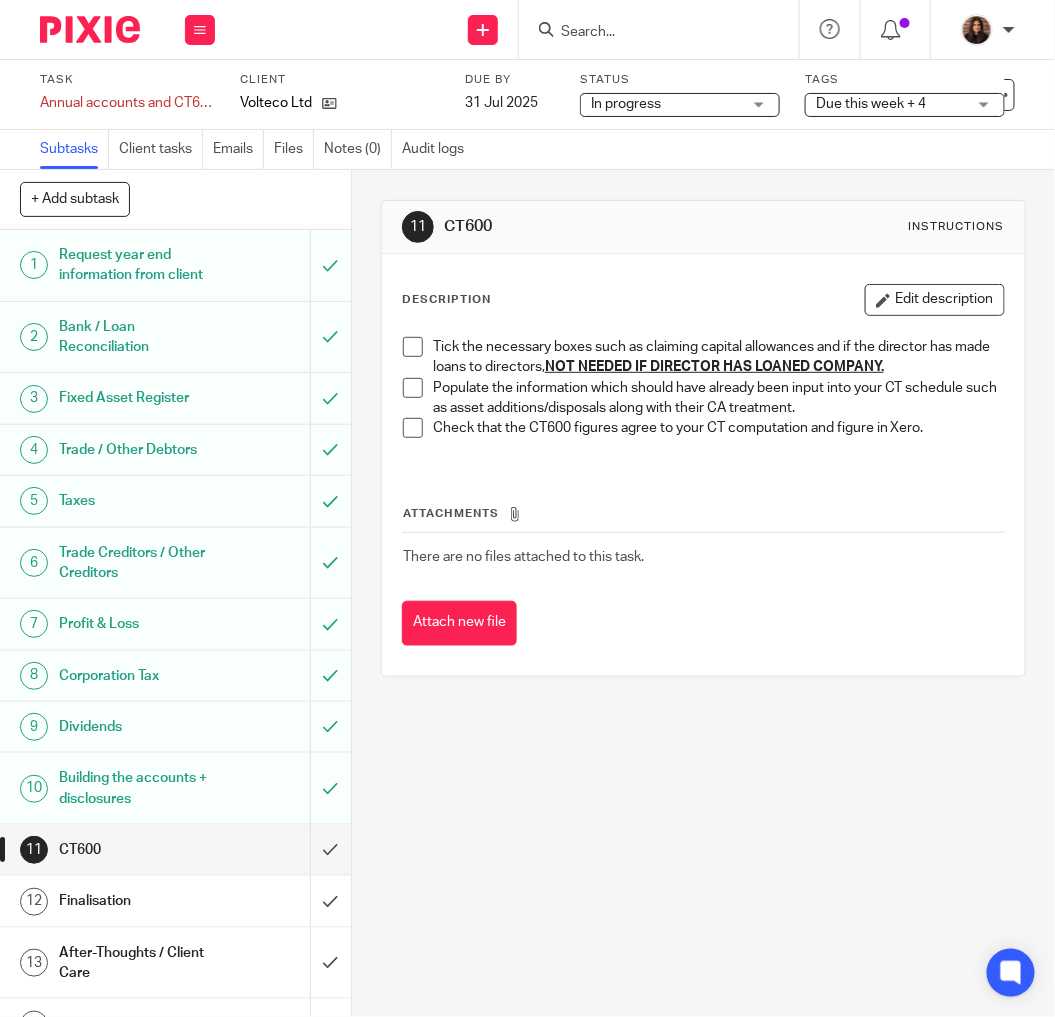 click at bounding box center [413, 347] 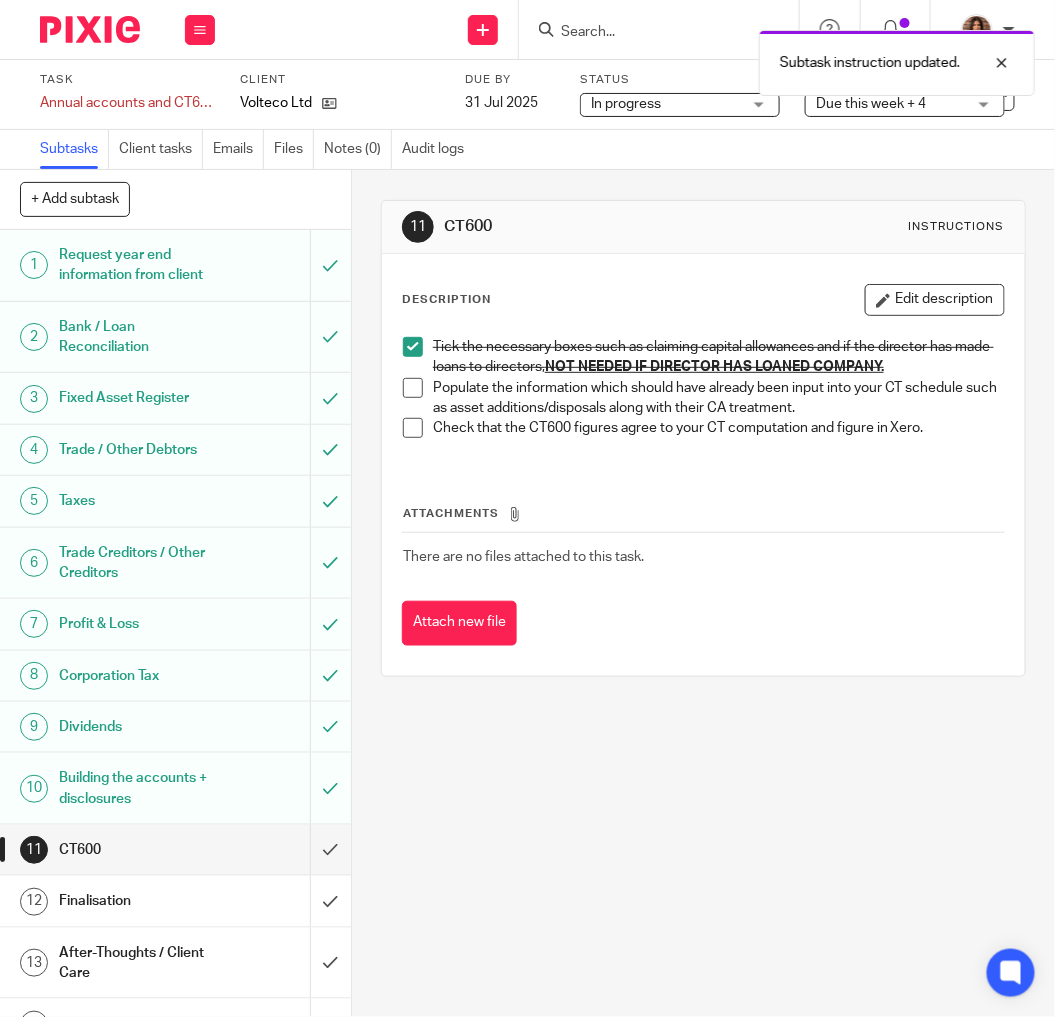 click at bounding box center [413, 388] 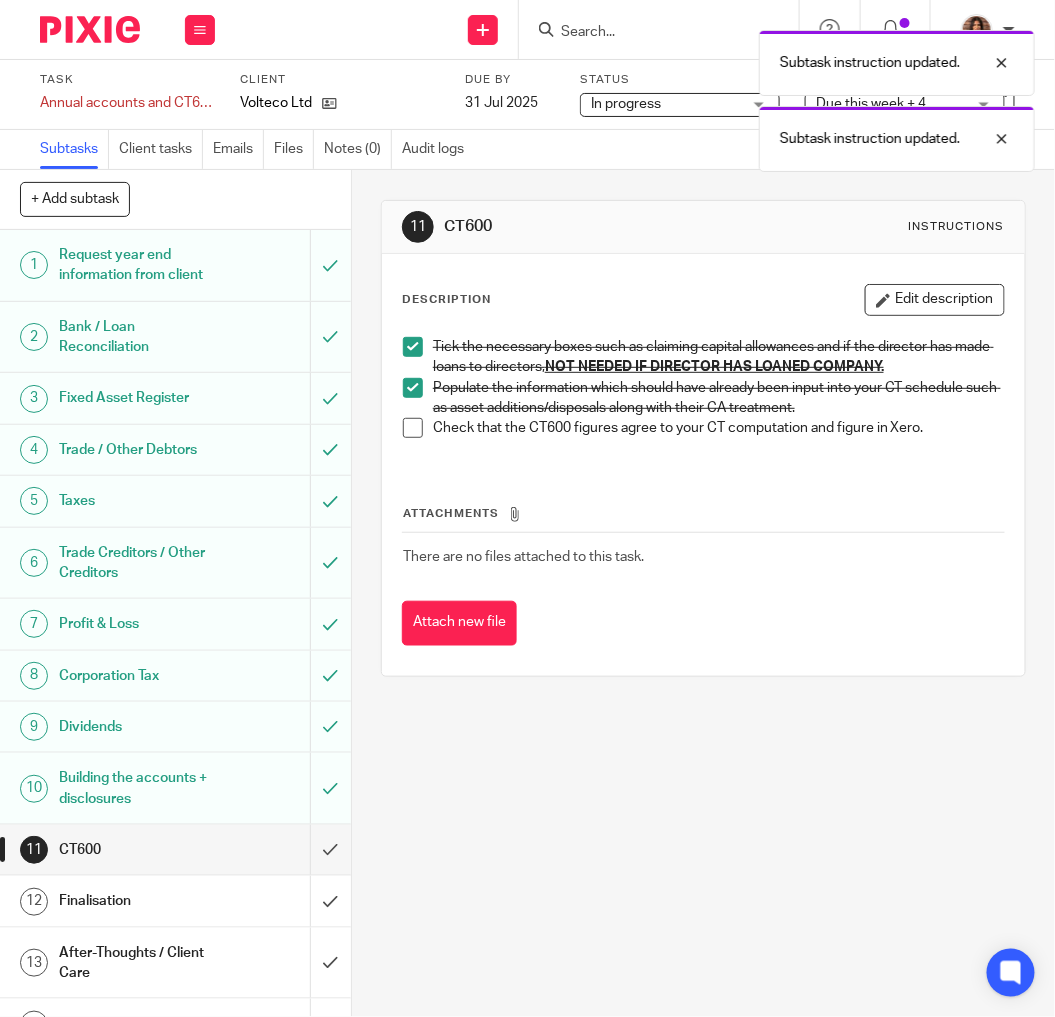 click at bounding box center [413, 428] 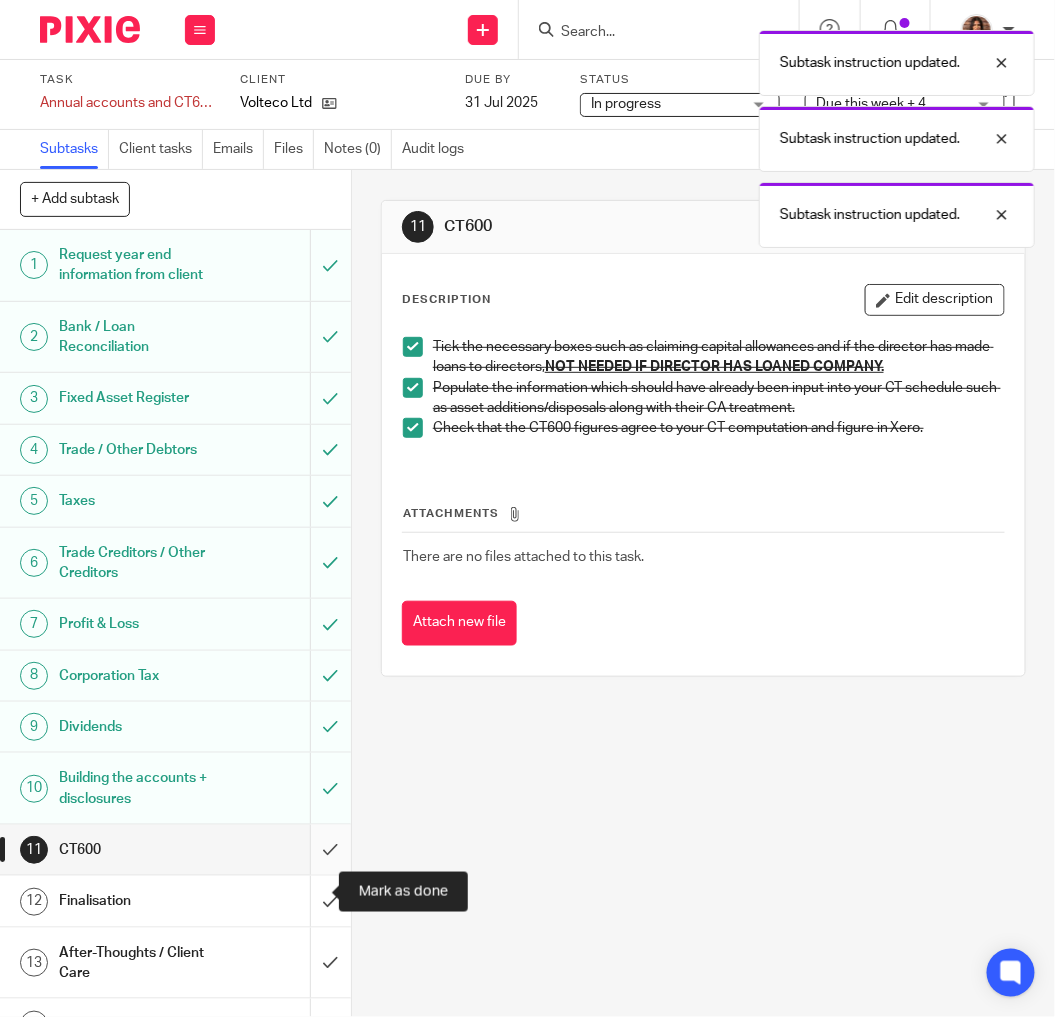 click at bounding box center [175, 850] 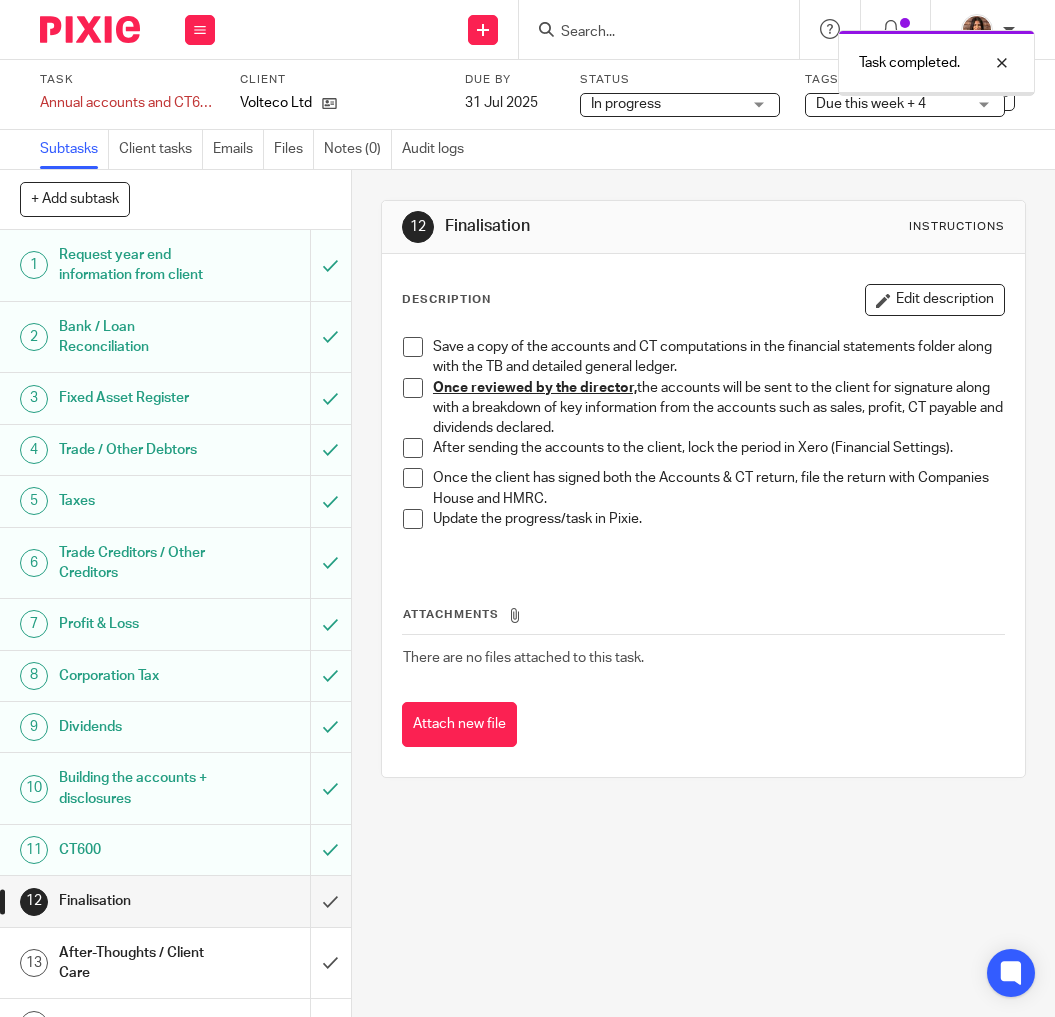 scroll, scrollTop: 0, scrollLeft: 0, axis: both 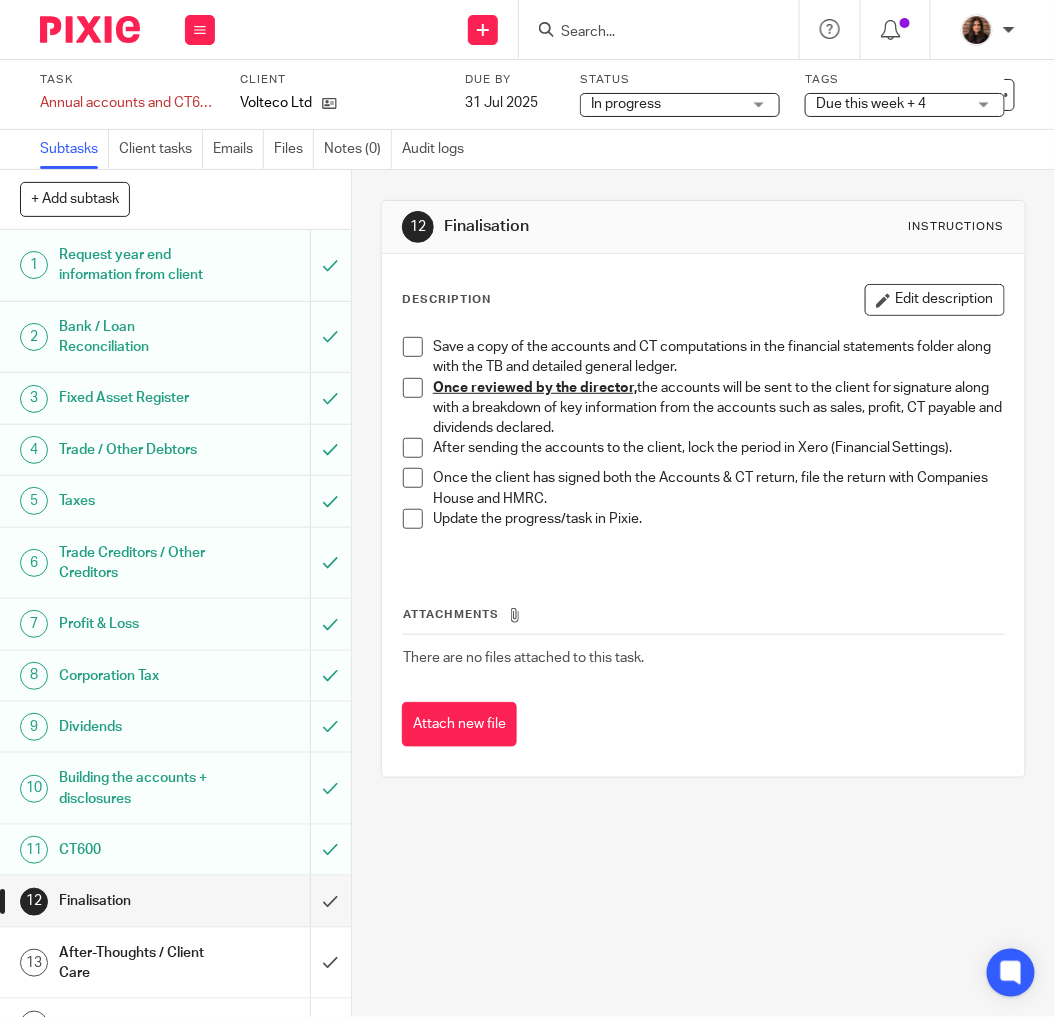 click on "Due this week + 4" at bounding box center (891, 104) 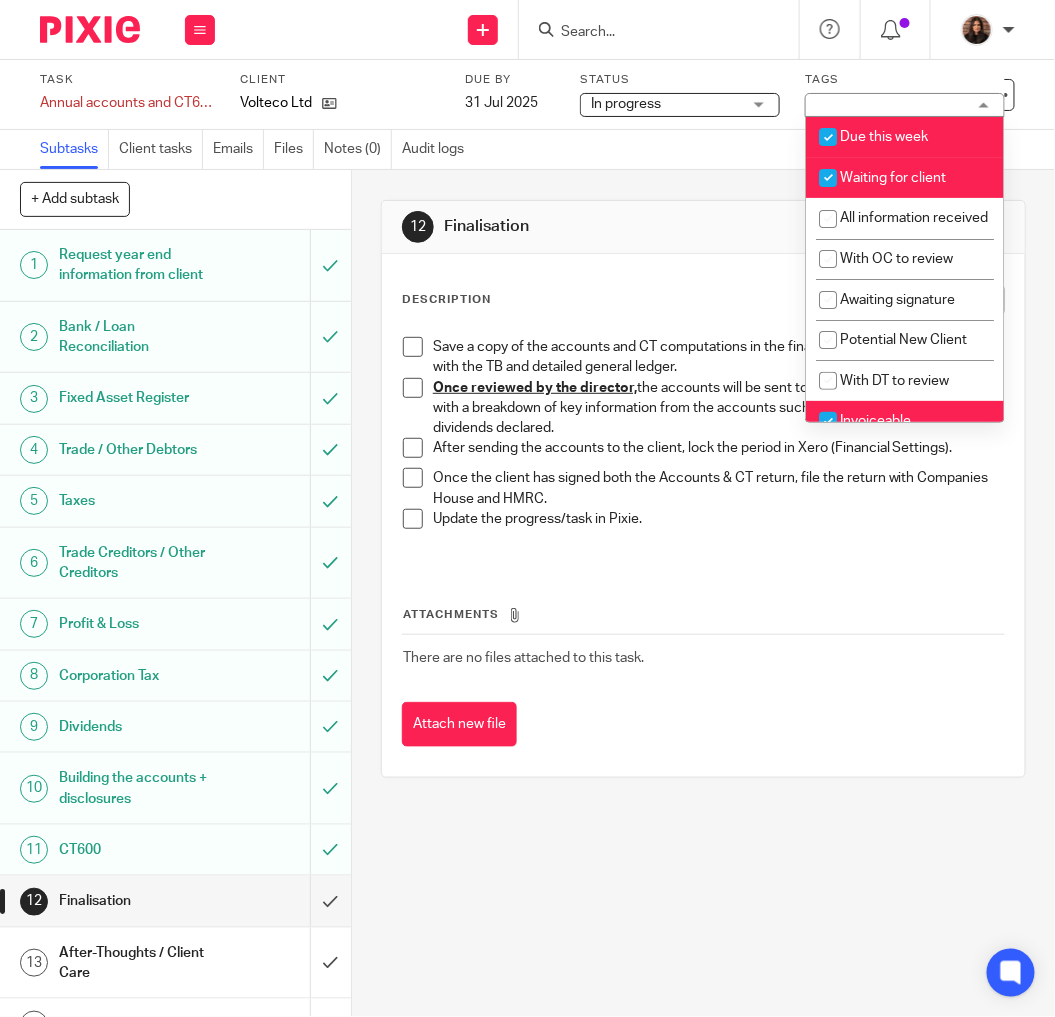 click on "Waiting for client" at bounding box center [893, 178] 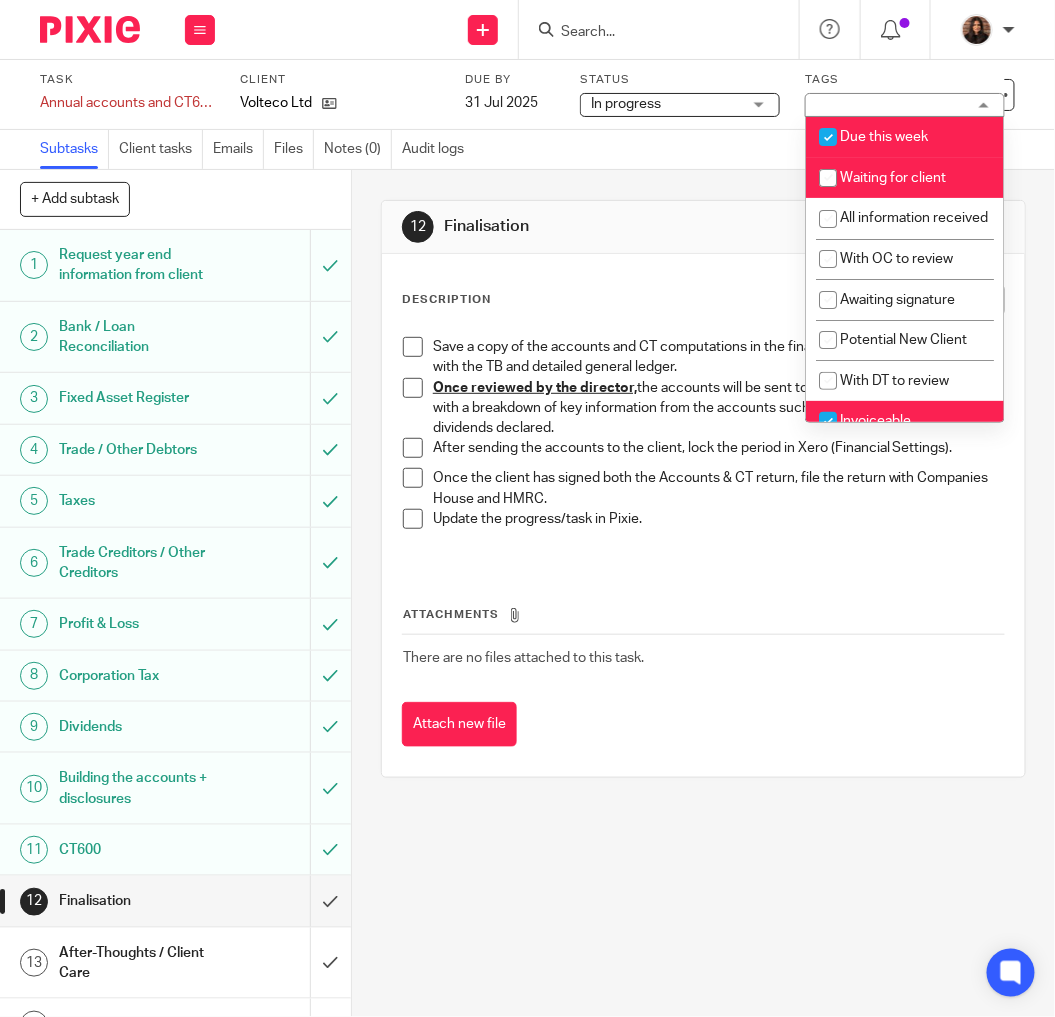 checkbox on "false" 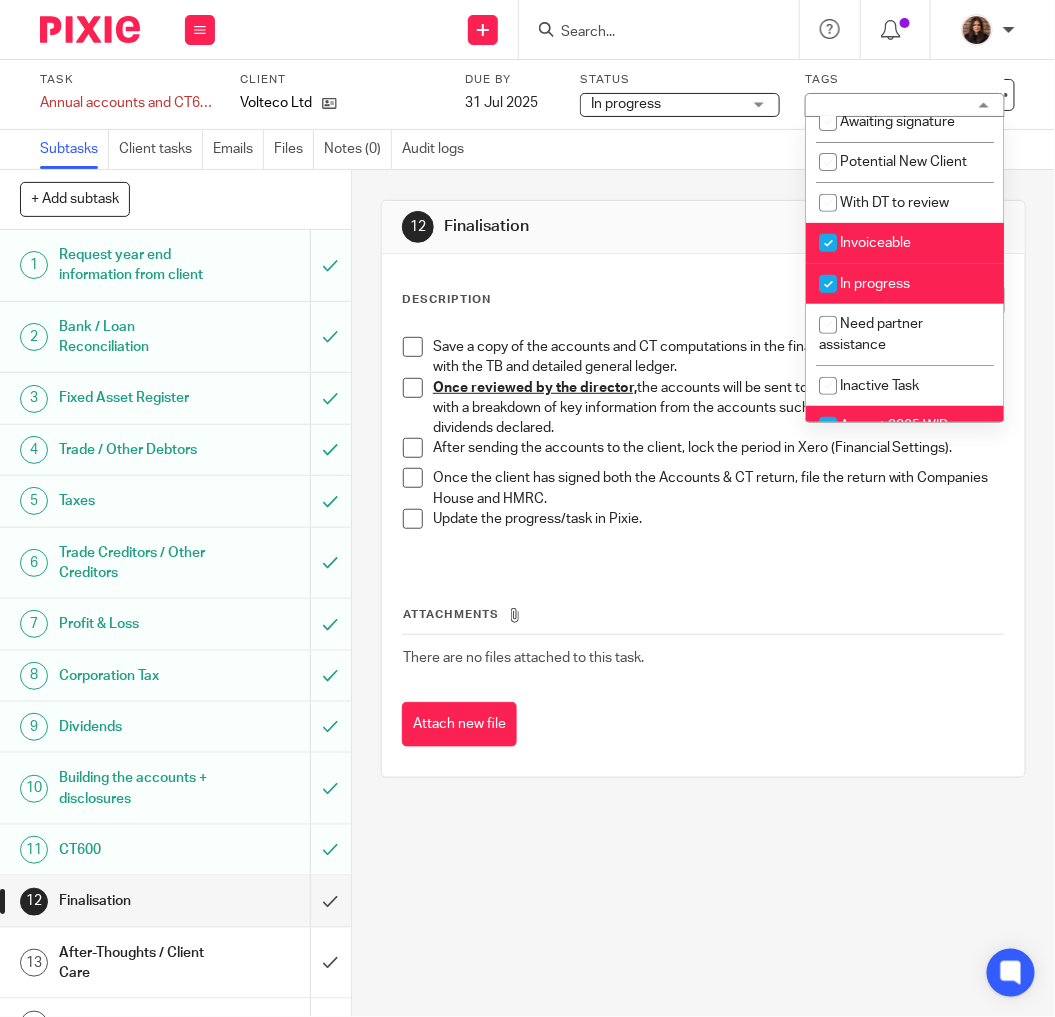 scroll, scrollTop: 311, scrollLeft: 0, axis: vertical 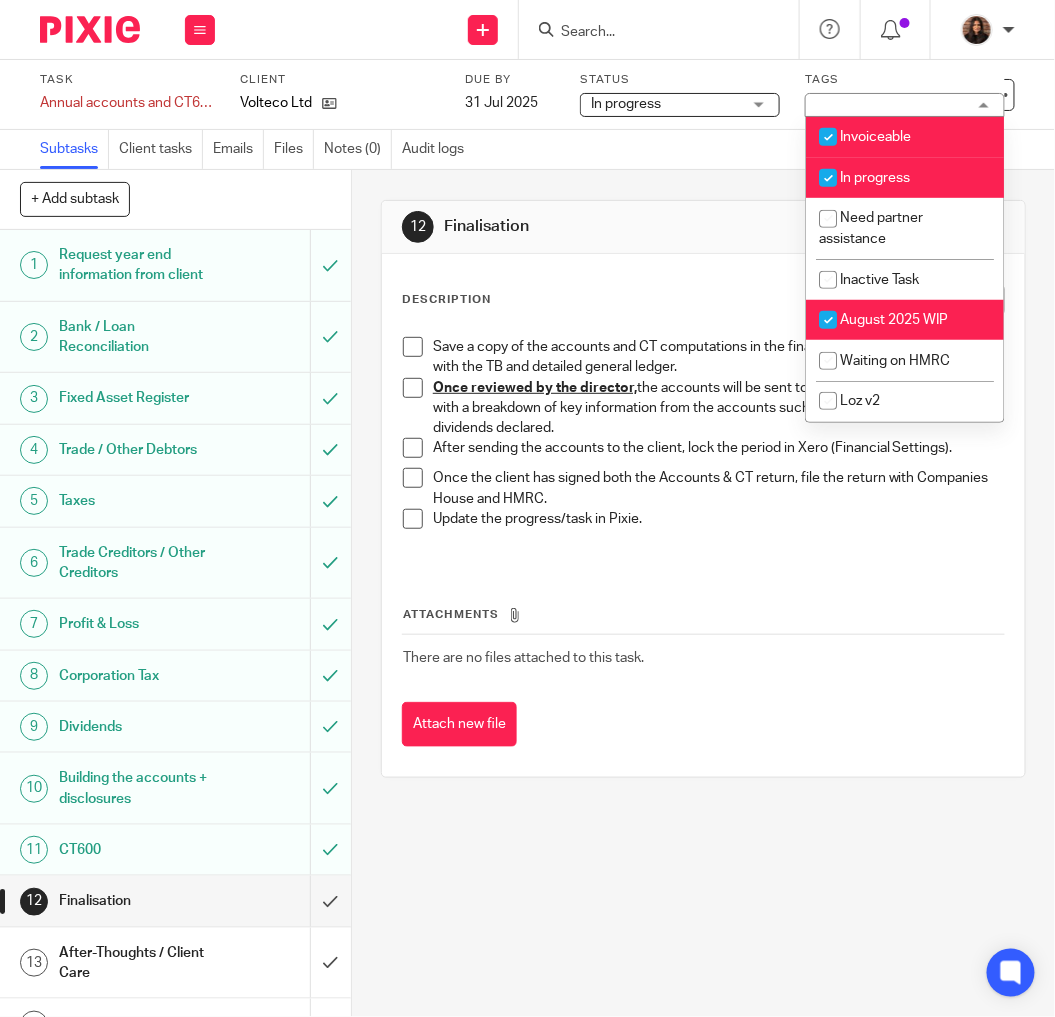 click on "In progress" at bounding box center [875, 178] 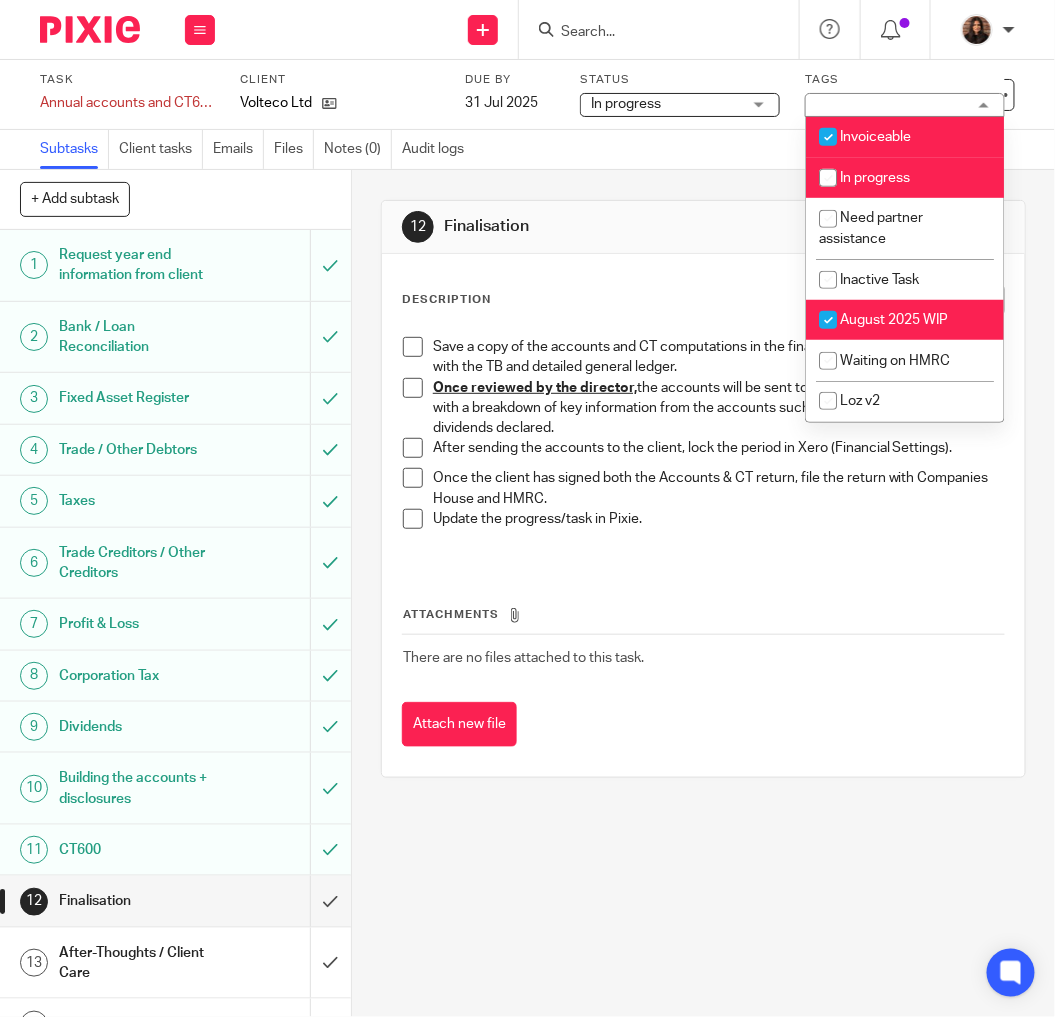 checkbox on "false" 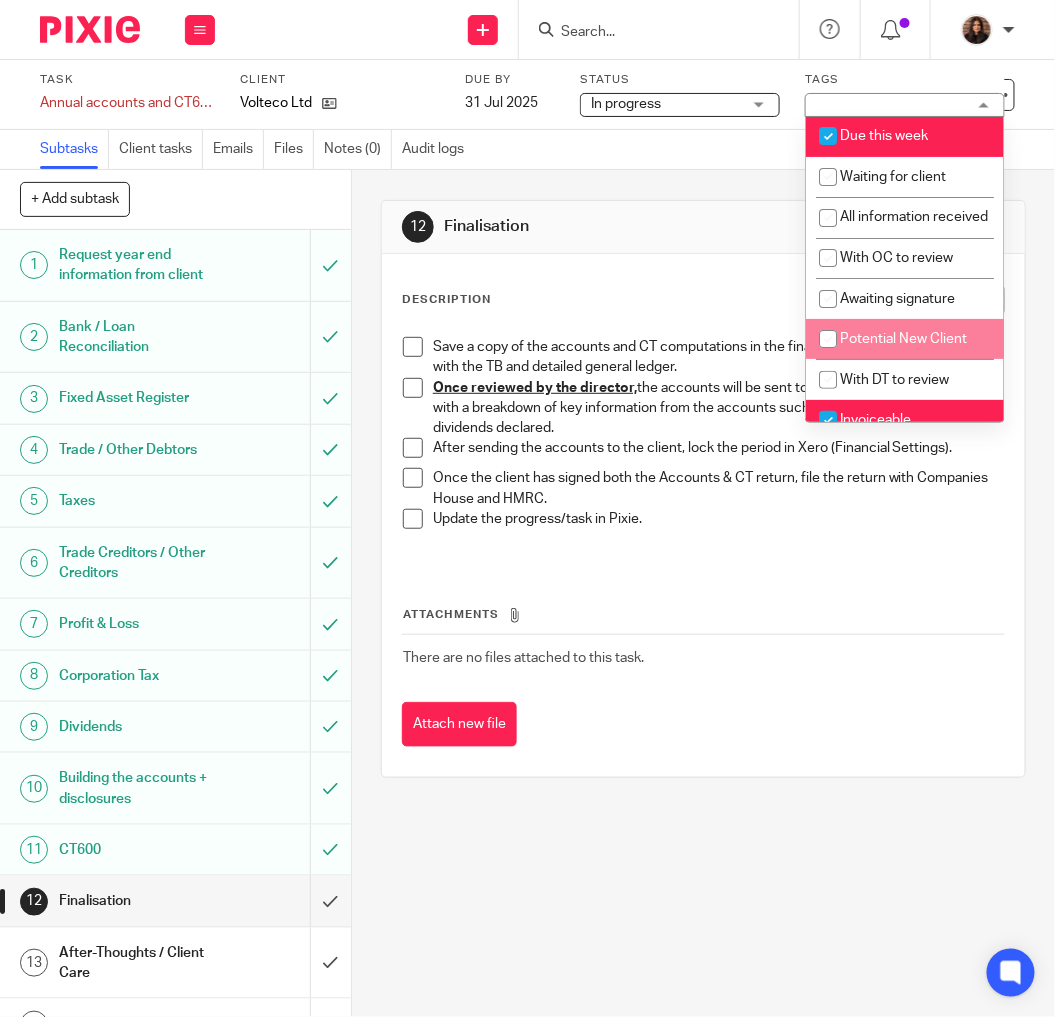 scroll, scrollTop: 0, scrollLeft: 0, axis: both 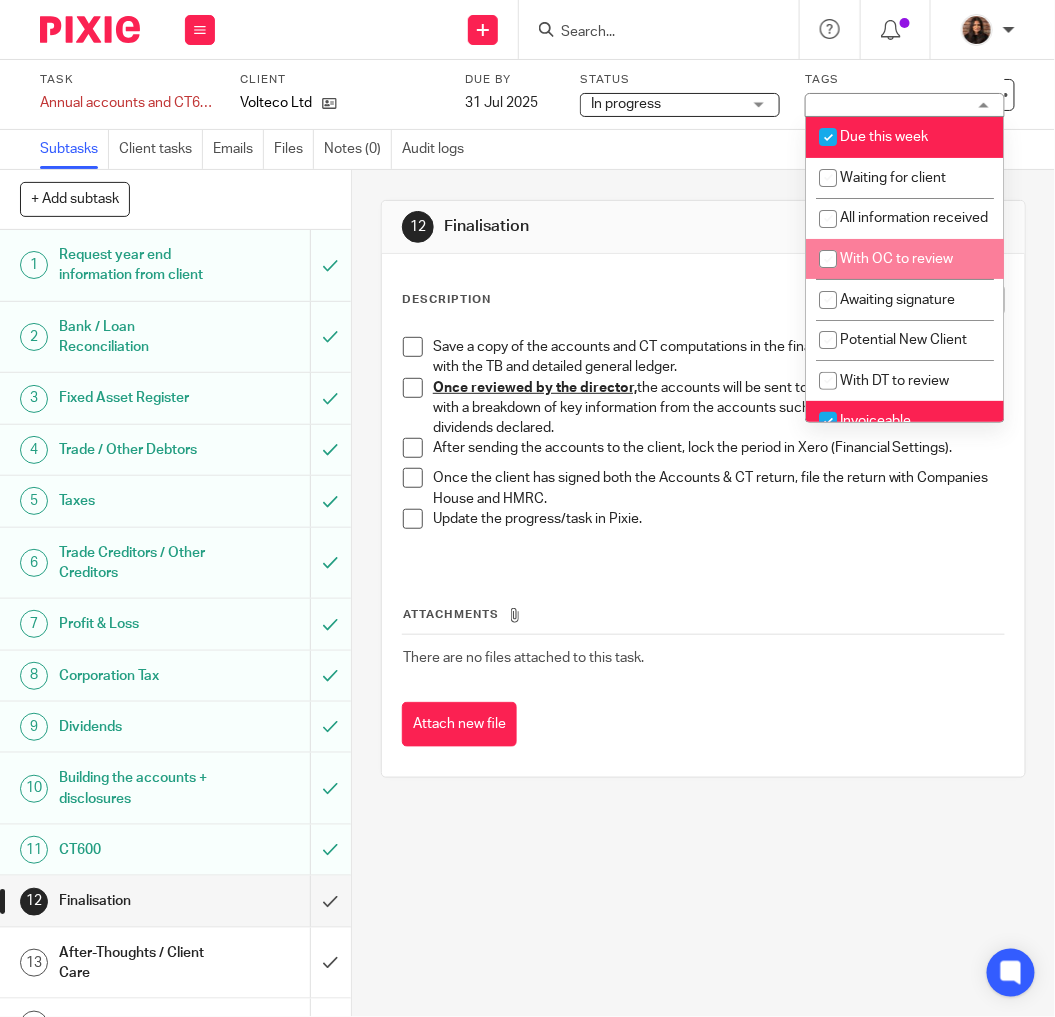 click on "With OC to review" at bounding box center (905, 259) 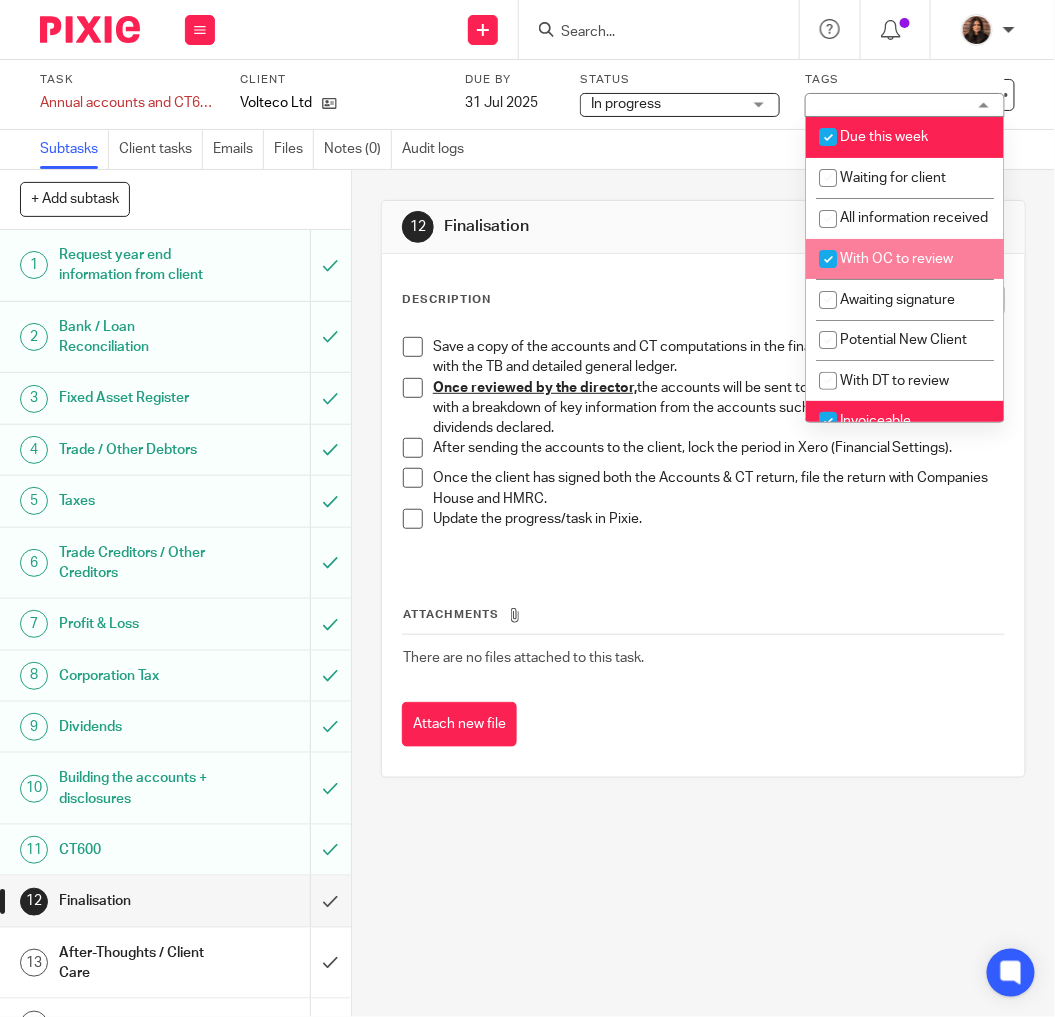checkbox on "true" 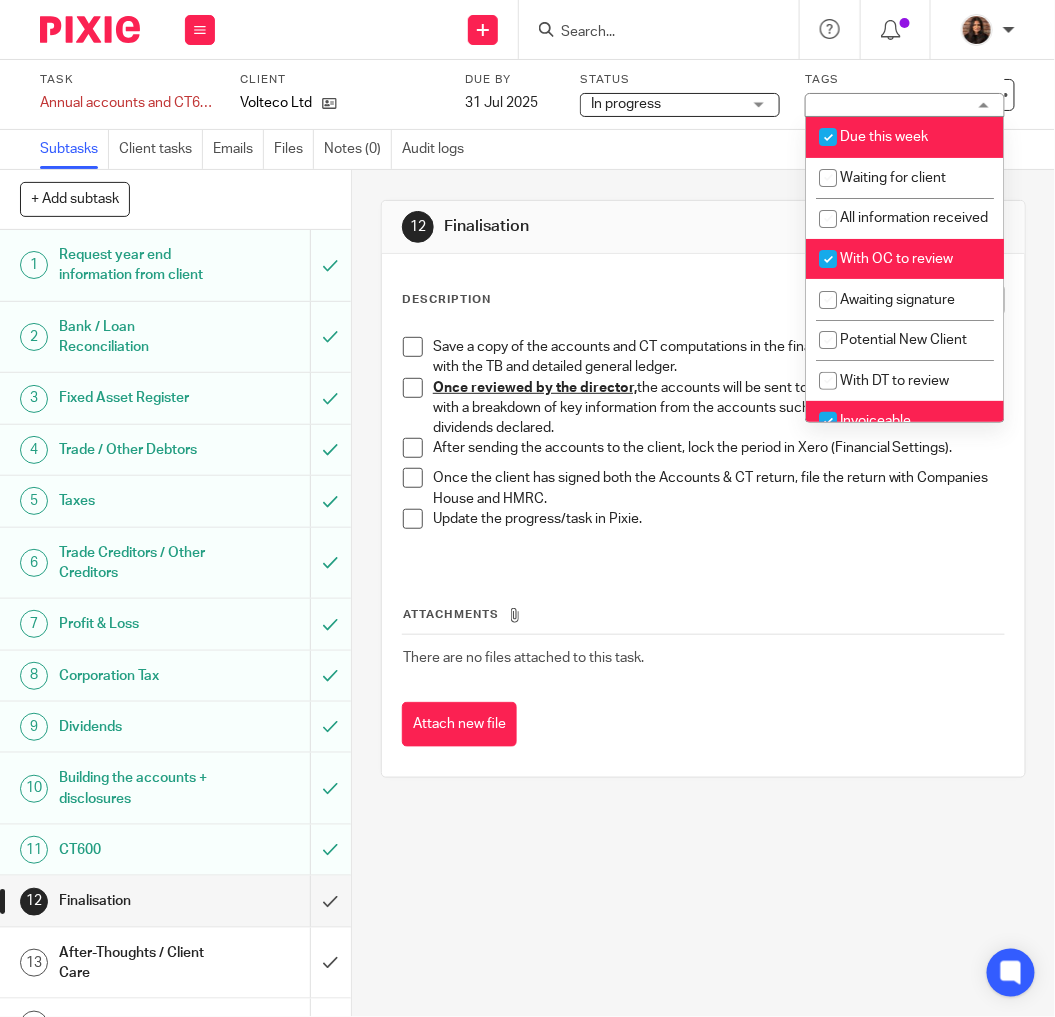 scroll, scrollTop: 311, scrollLeft: 0, axis: vertical 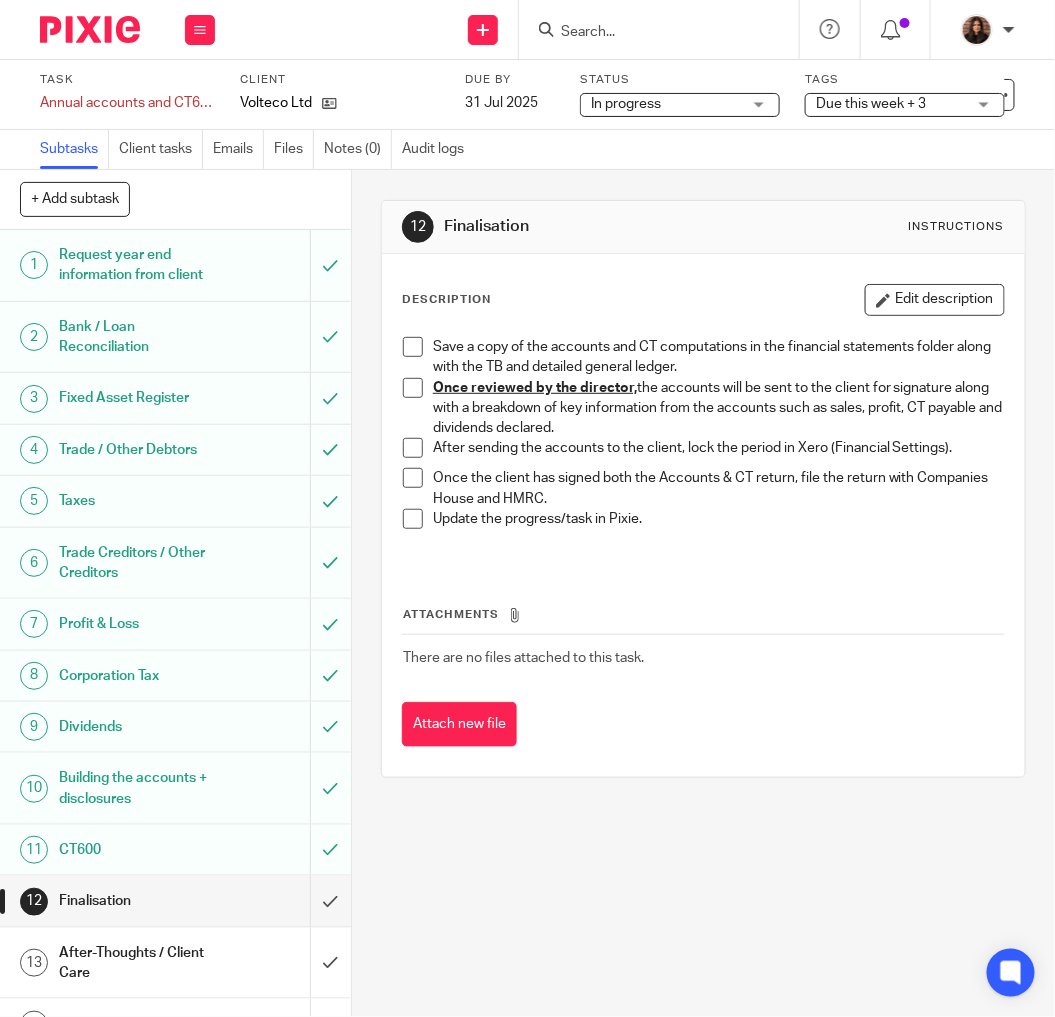 click on "12
Finalisation
Instructions
Description
Edit description
Save a copy of the accounts and CT computations in the financial statements folder along with the TB and detailed general ledger.   Once reviewed by the director,  the accounts will be sent to the client for signature along with a breakdown of key information from the accounts such as sales, profit, CT payable and dividends declared.   After sending the accounts to the client, lock the period in Xero (Financial Settings).   Once the client has signed both the Accounts & CT return, file the return with Companies House and HMRC.   Update the progress/task in Pixie.           Attachments     There are no files attached to this task.   Attach new file" at bounding box center [703, 489] 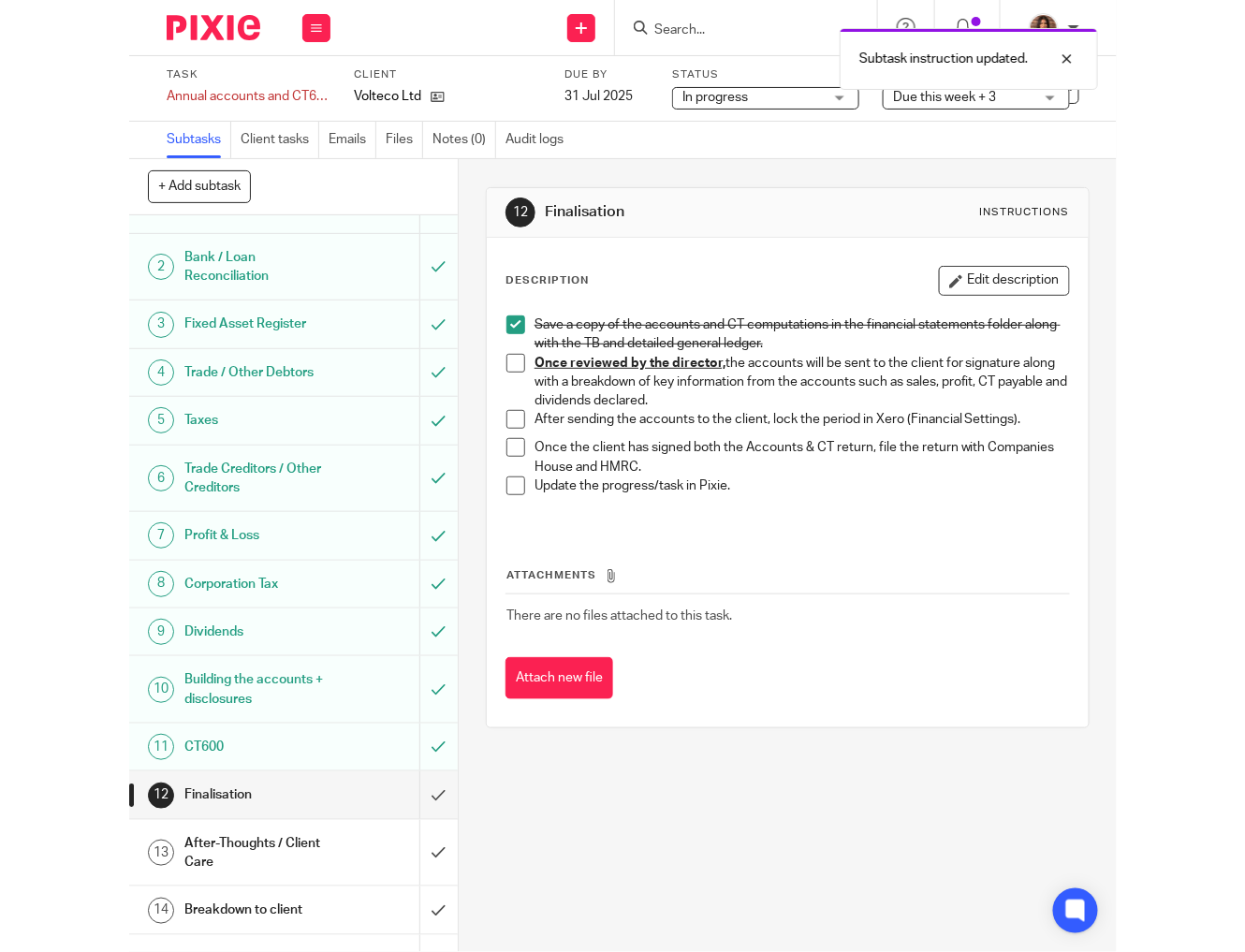 scroll, scrollTop: 0, scrollLeft: 0, axis: both 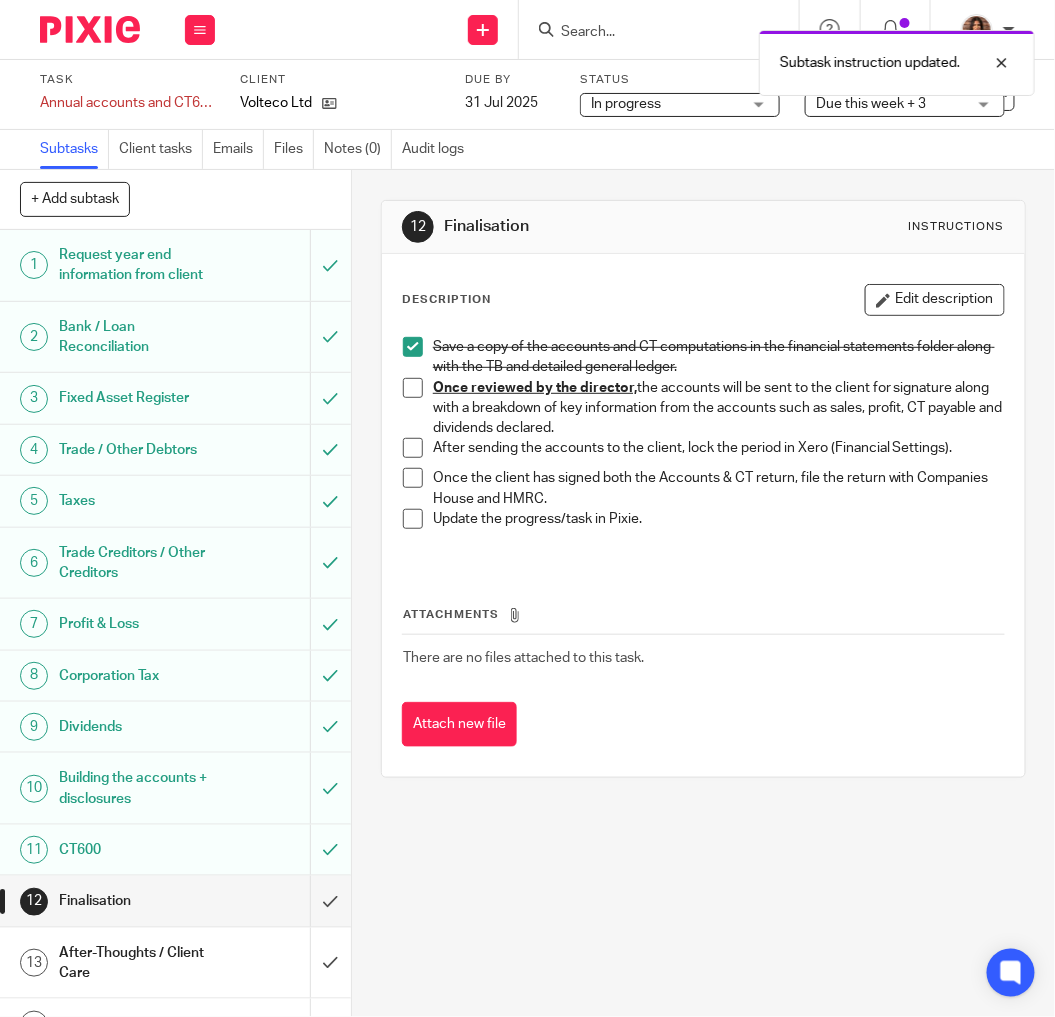 click on "Subtasks
Client tasks
Emails
Files
Notes (0)
Audit logs" at bounding box center [527, 150] 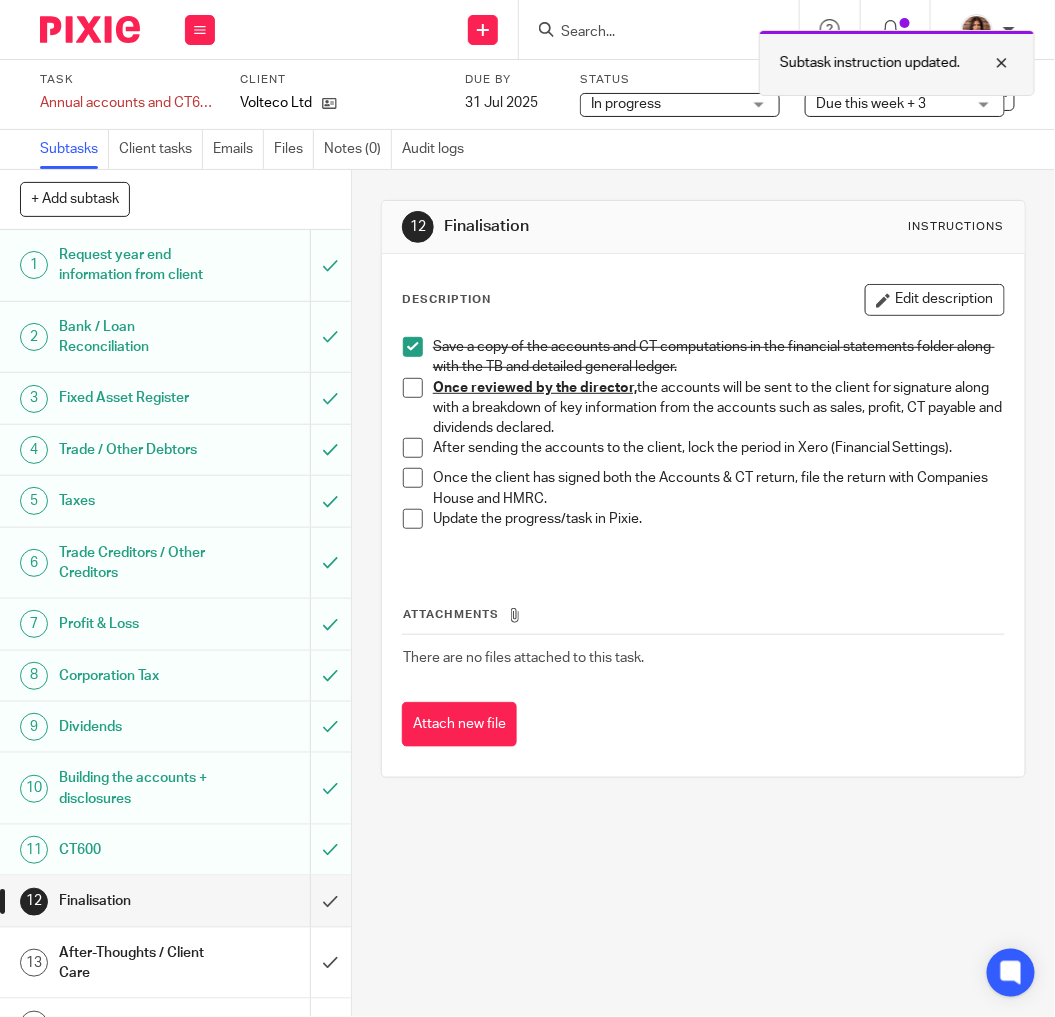 click at bounding box center (987, 63) 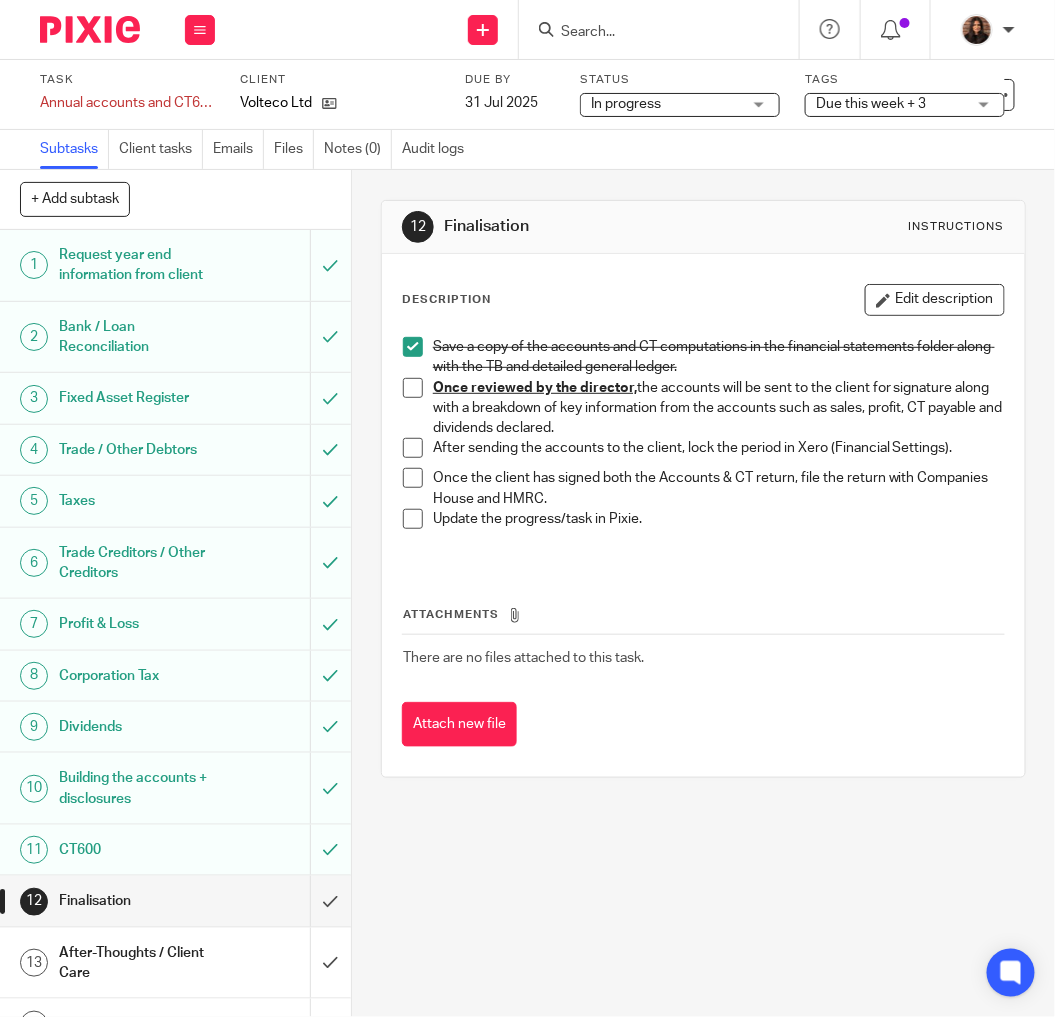 click on "Subtasks
Client tasks
Emails
Files
Notes (0)
Audit logs" at bounding box center [527, 150] 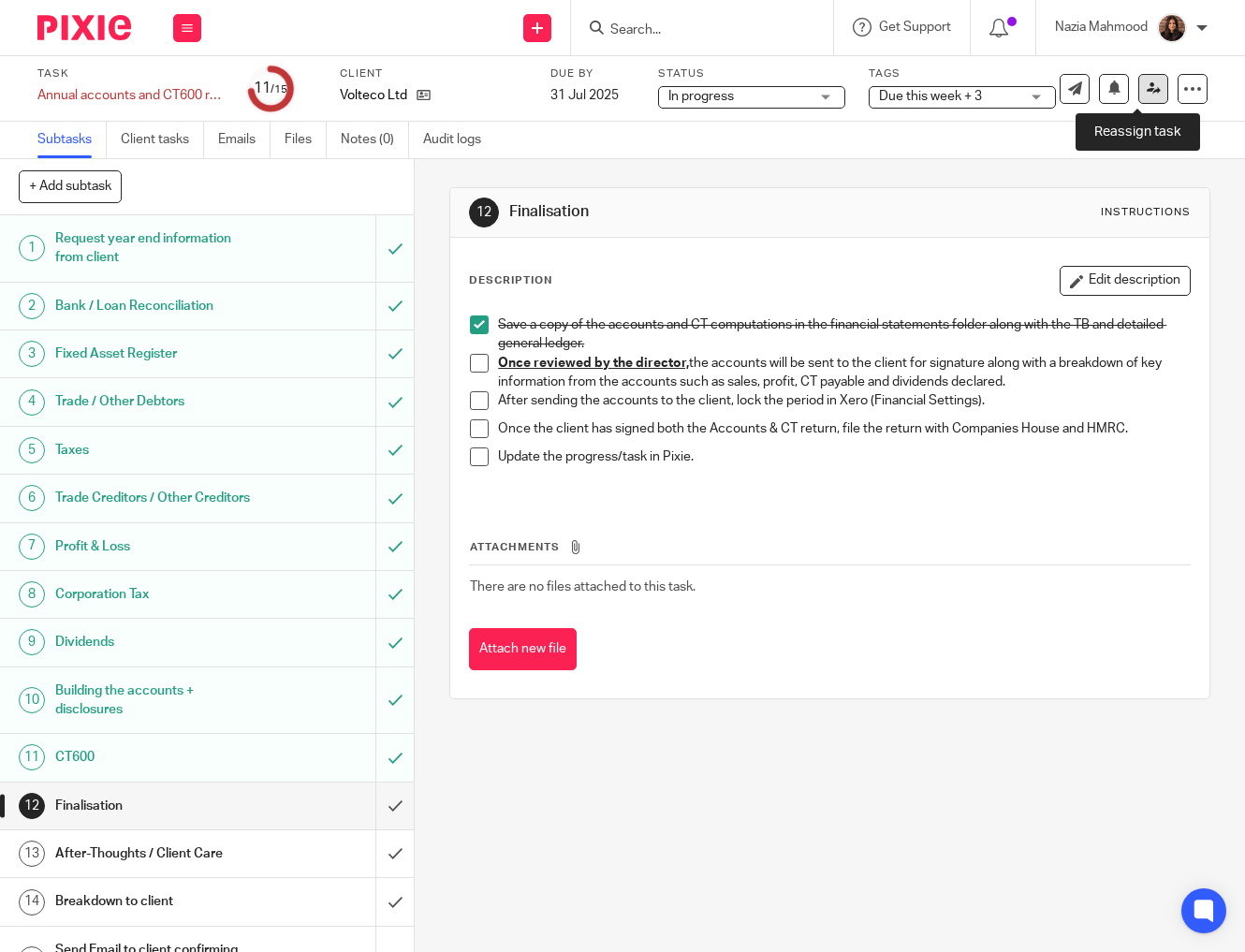 click at bounding box center (1153, 88) 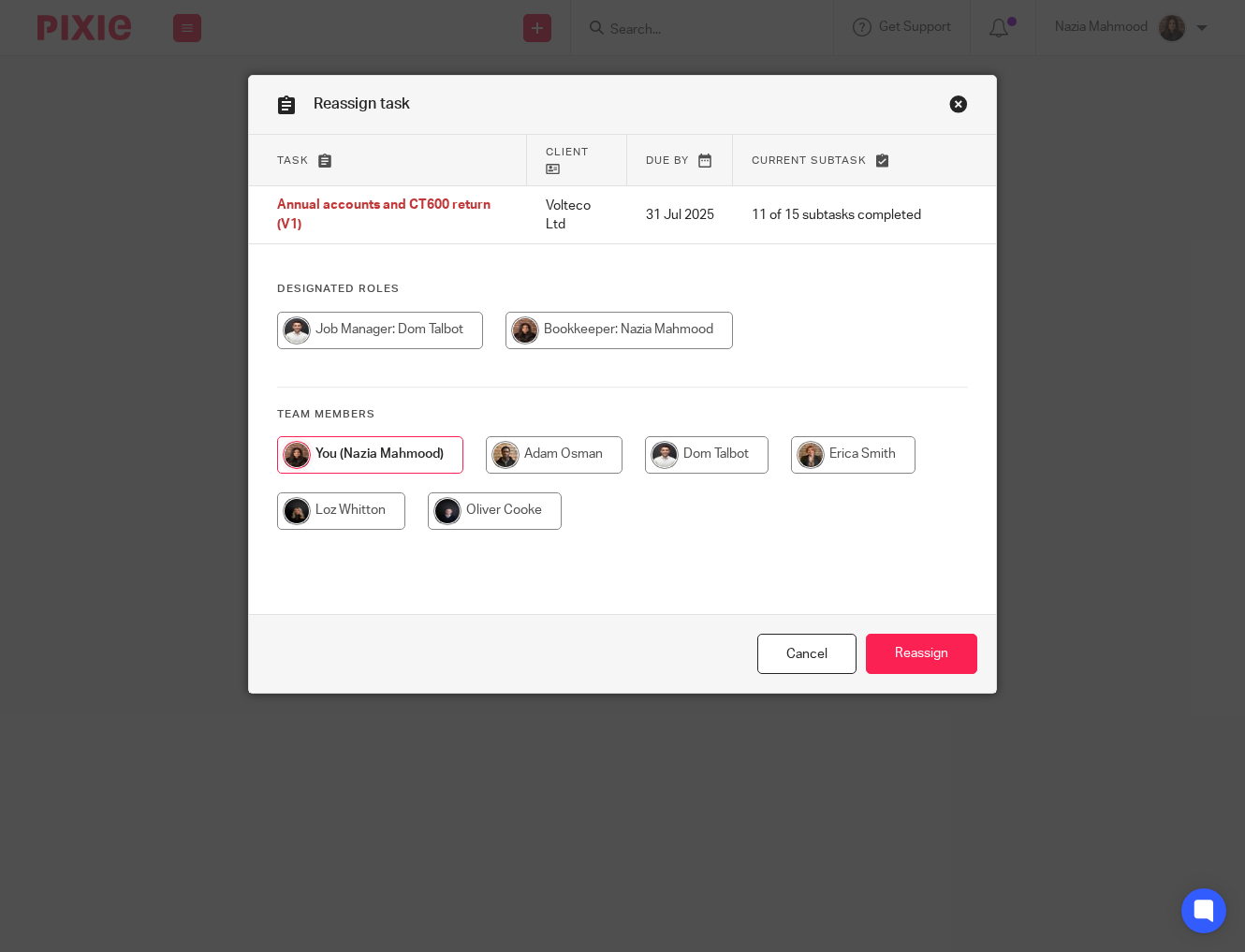 scroll, scrollTop: 0, scrollLeft: 0, axis: both 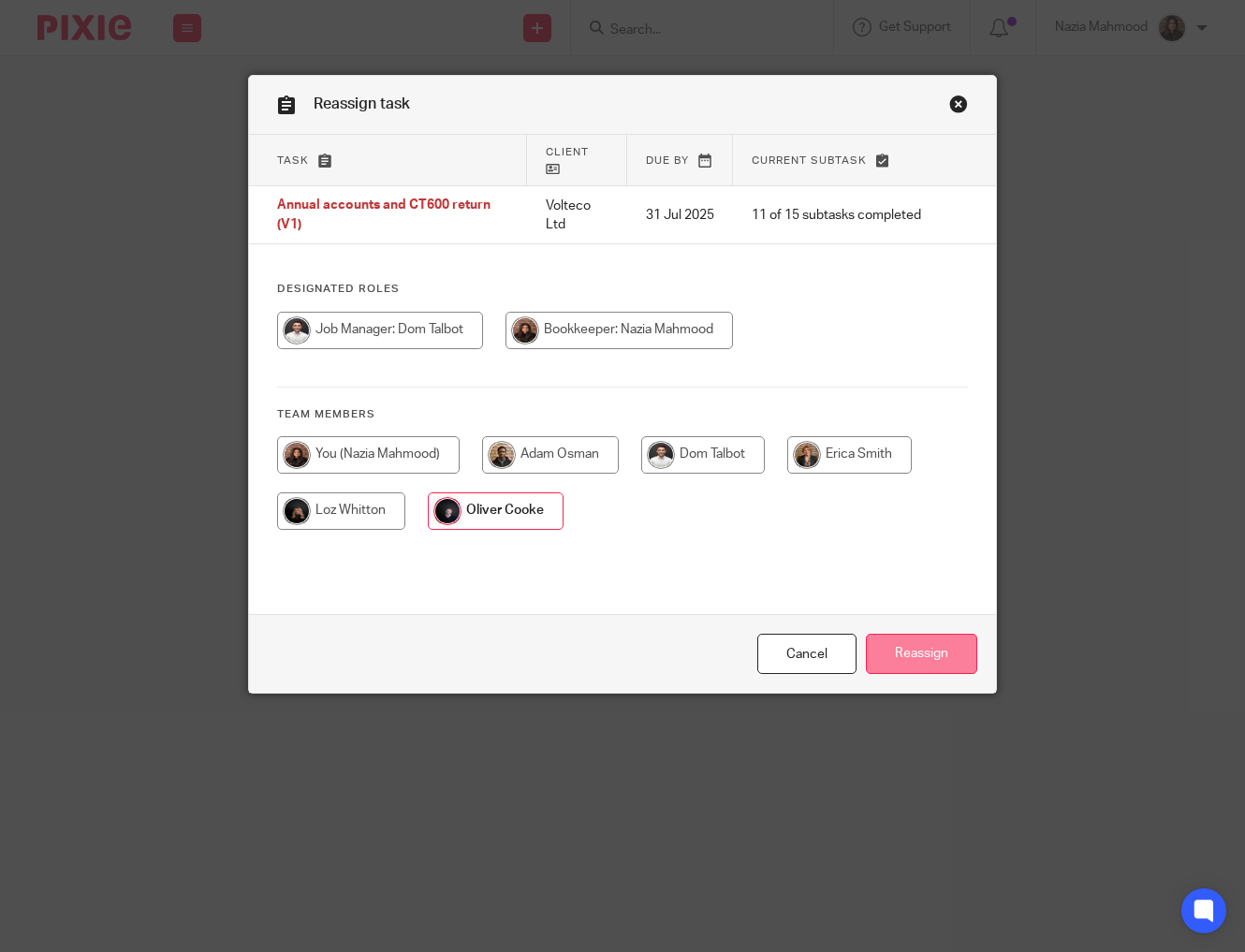 click on "Reassign" at bounding box center (921, 653) 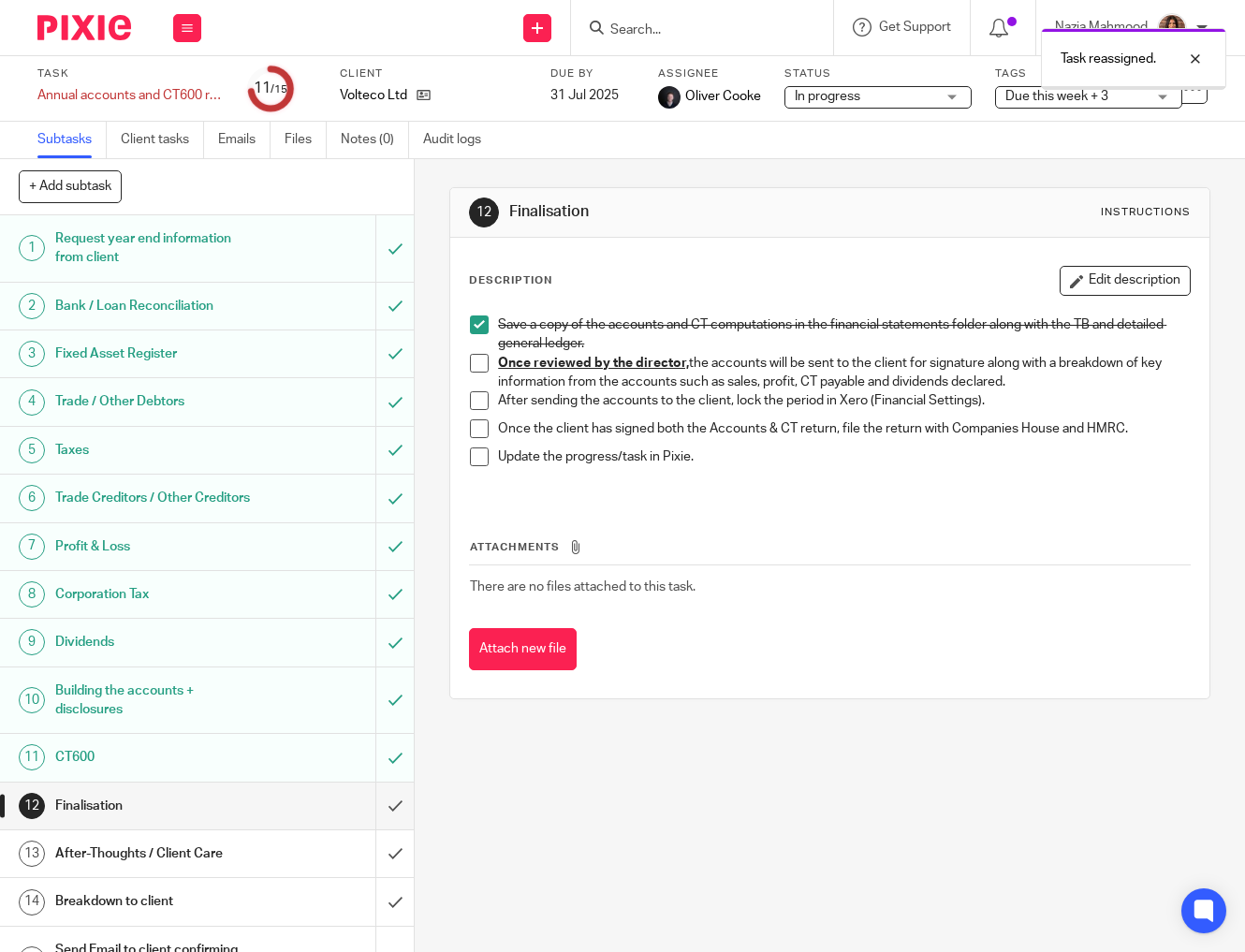 scroll, scrollTop: 0, scrollLeft: 0, axis: both 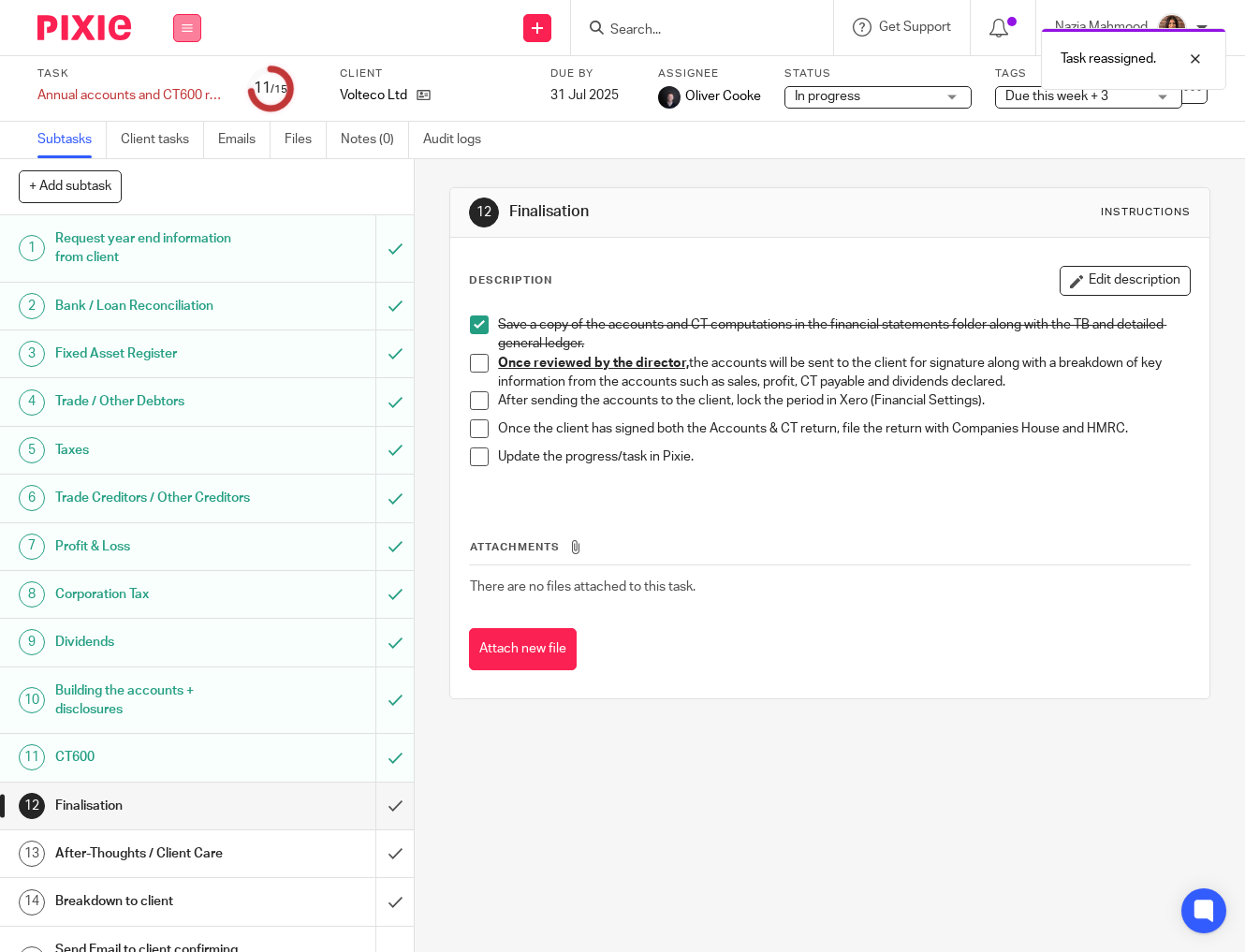 click at bounding box center (187, 28) 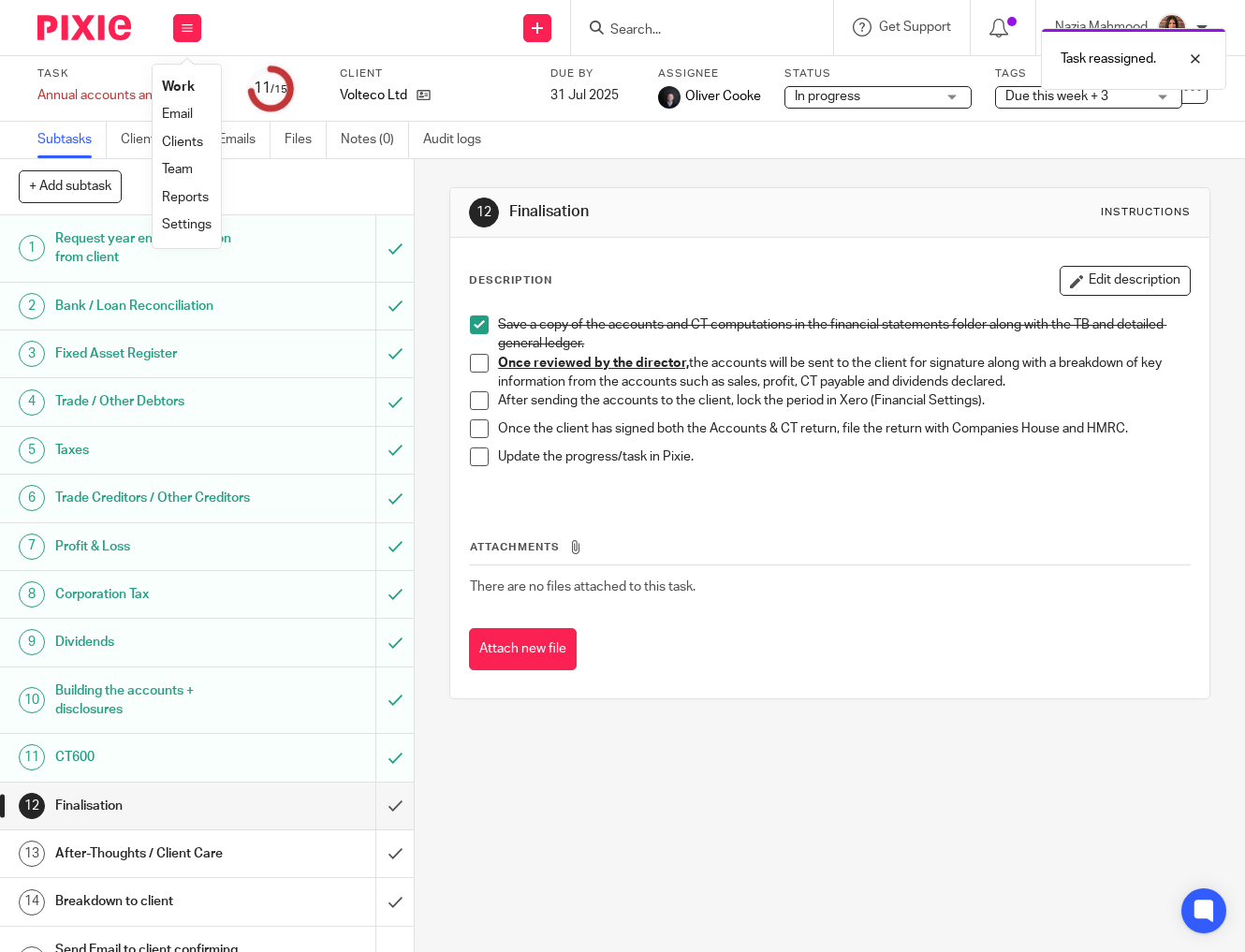 click on "Work" at bounding box center [178, 87] 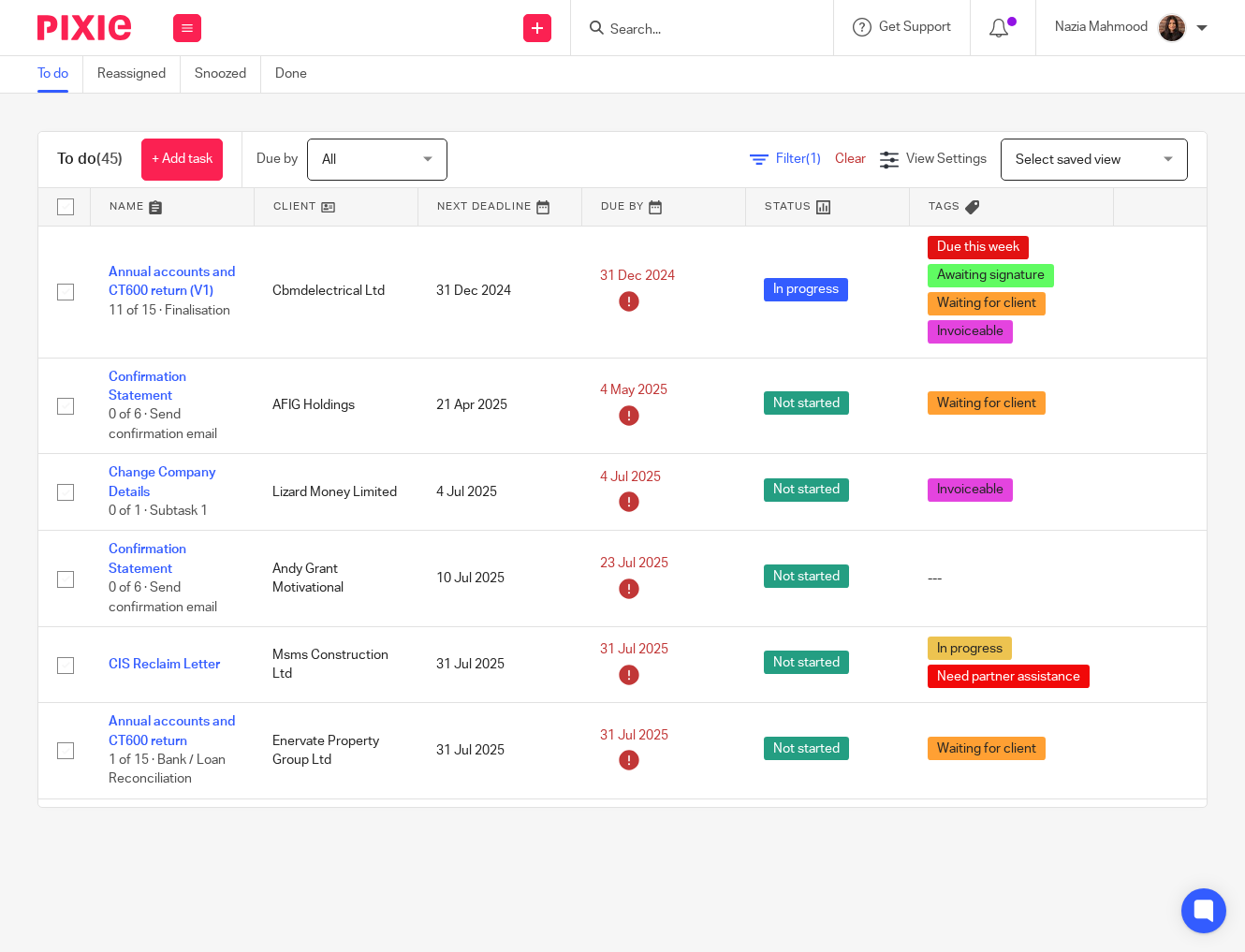 scroll, scrollTop: 0, scrollLeft: 0, axis: both 